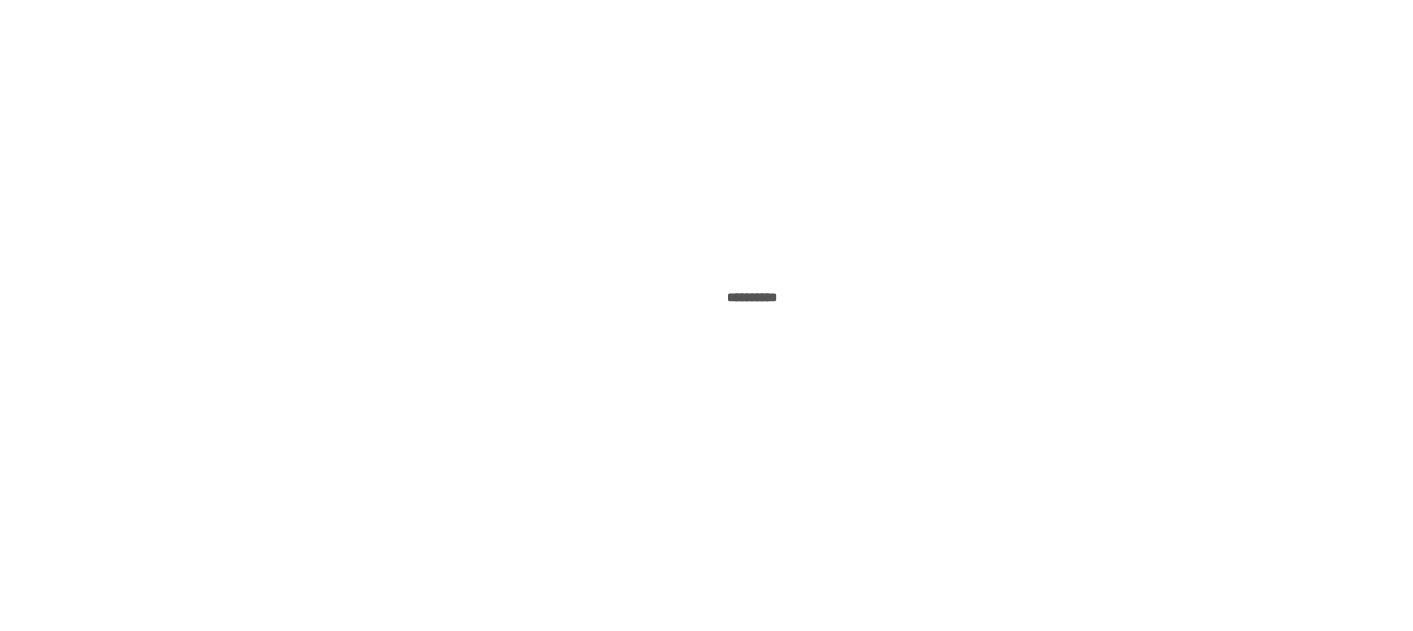 scroll, scrollTop: 0, scrollLeft: 0, axis: both 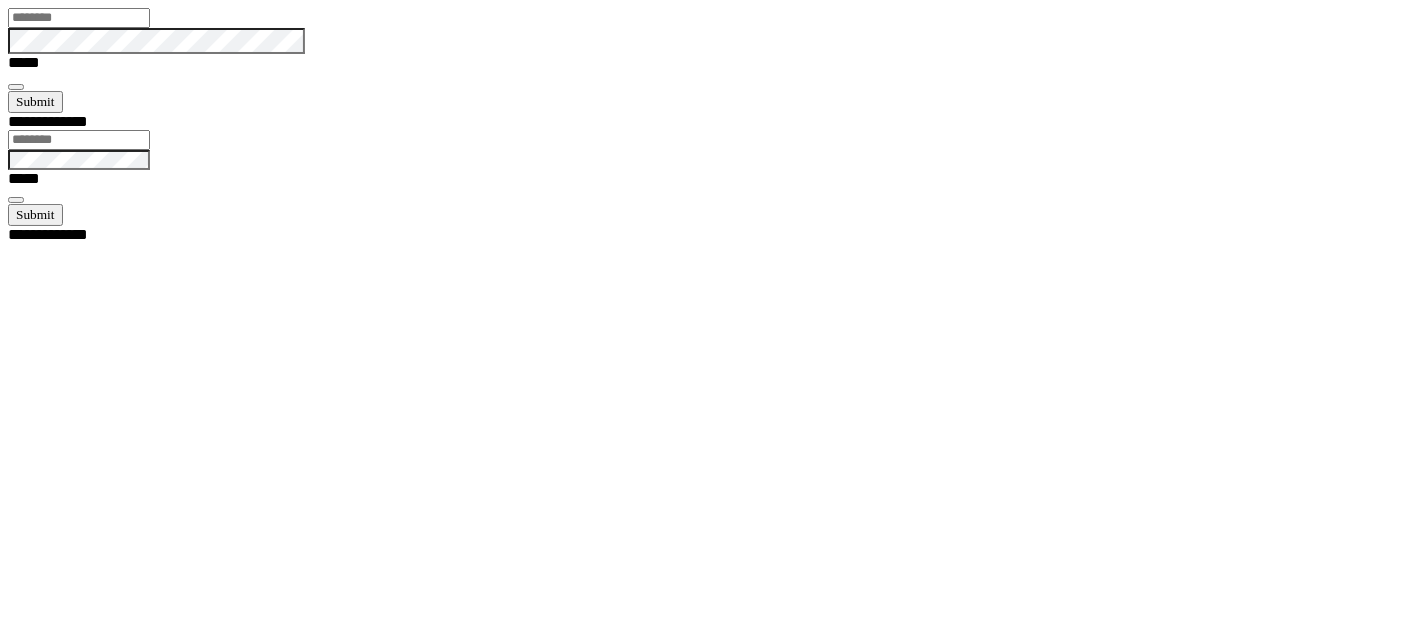type on "**********" 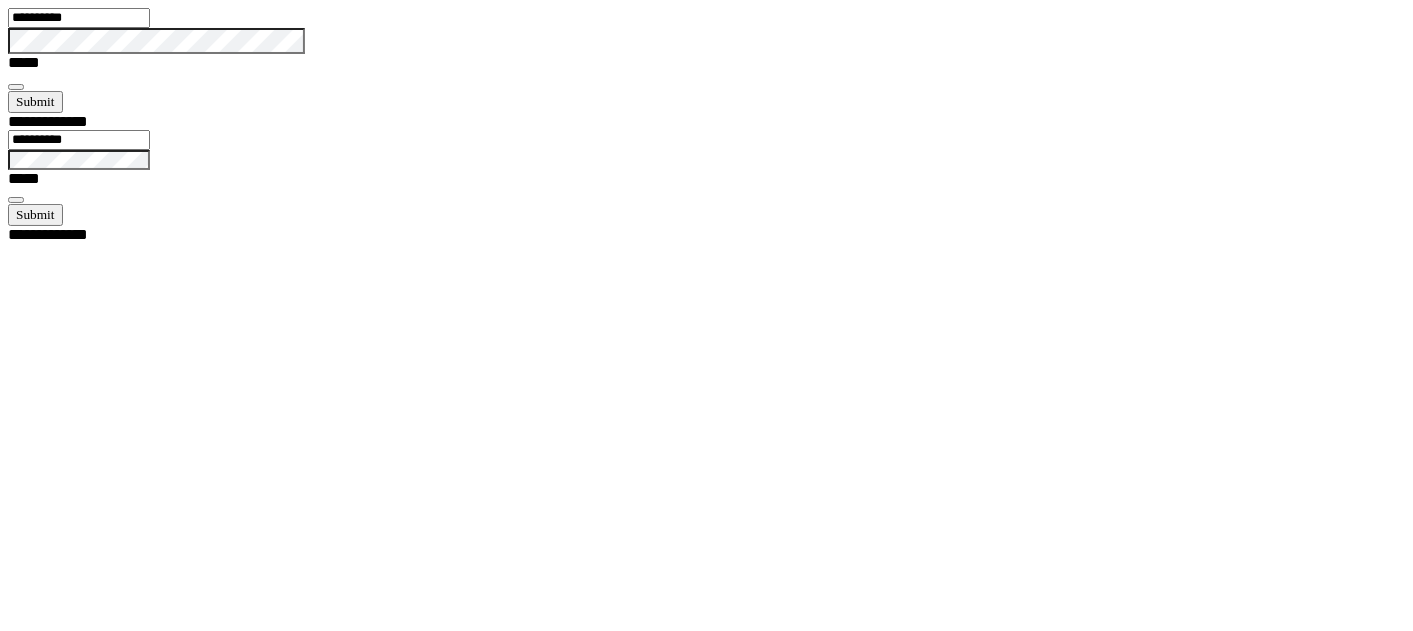 click at bounding box center (16, 87) 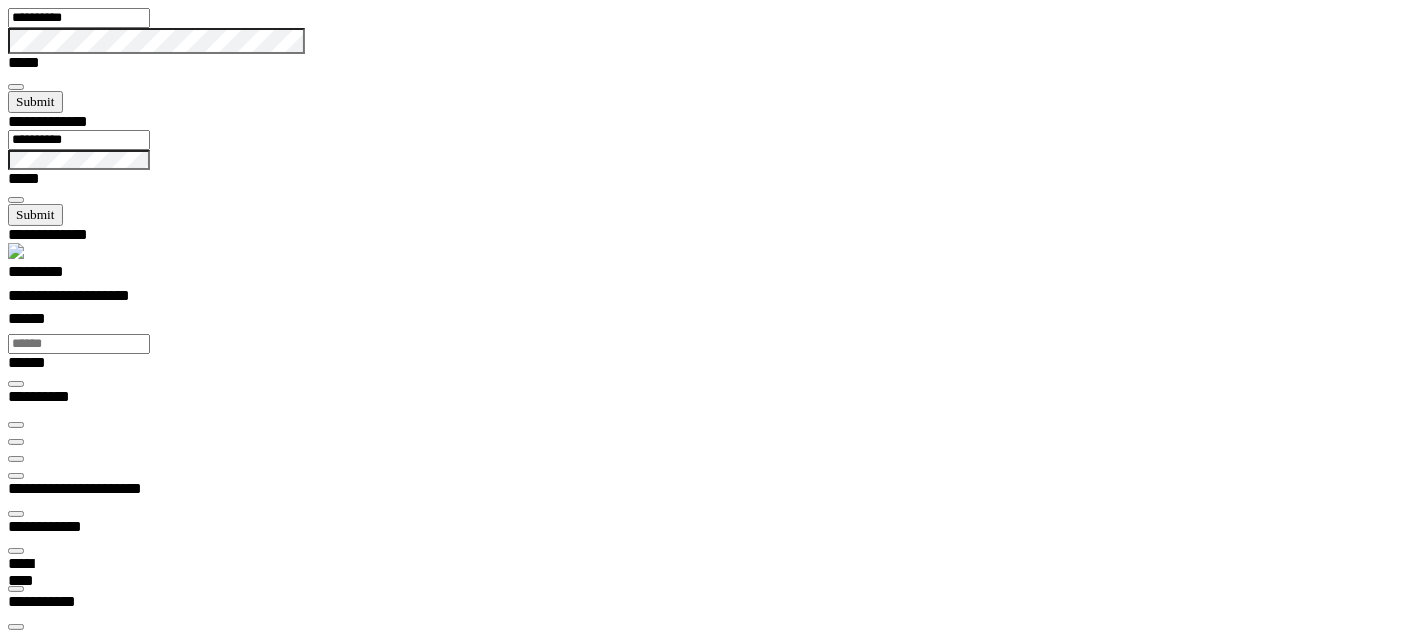 scroll, scrollTop: 99473, scrollLeft: 99800, axis: both 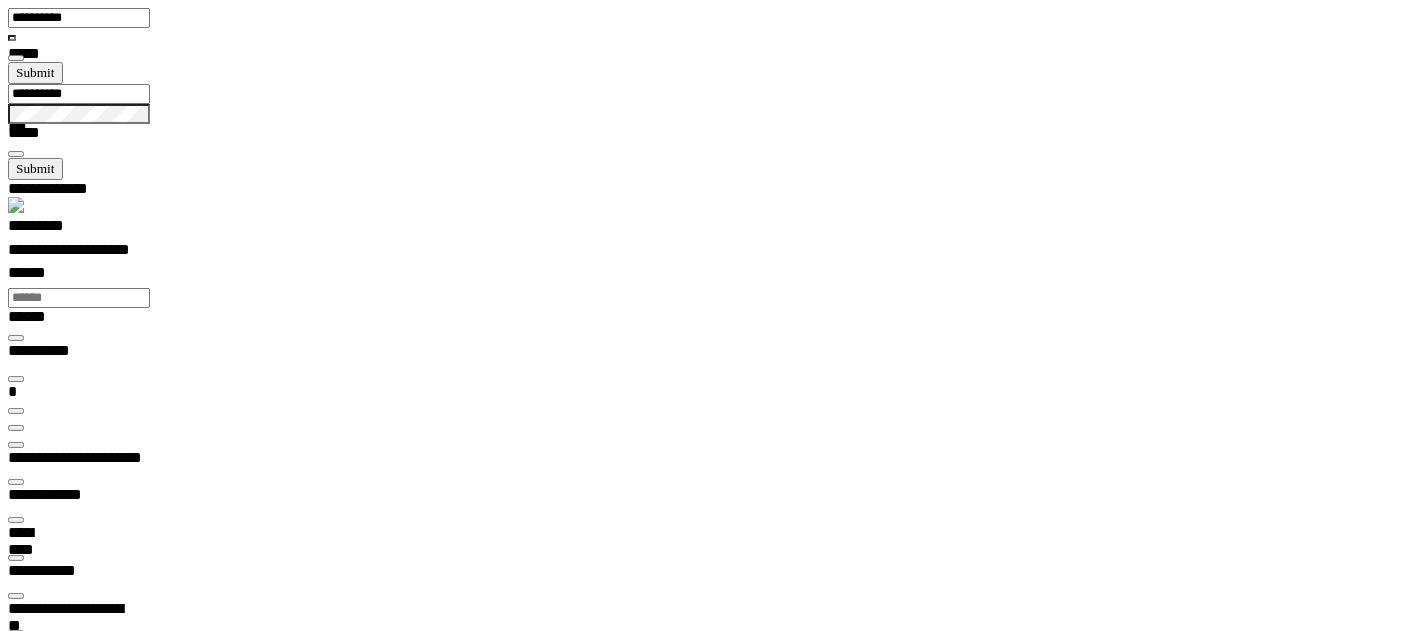 click on "**********" at bounding box center [70, 4476] 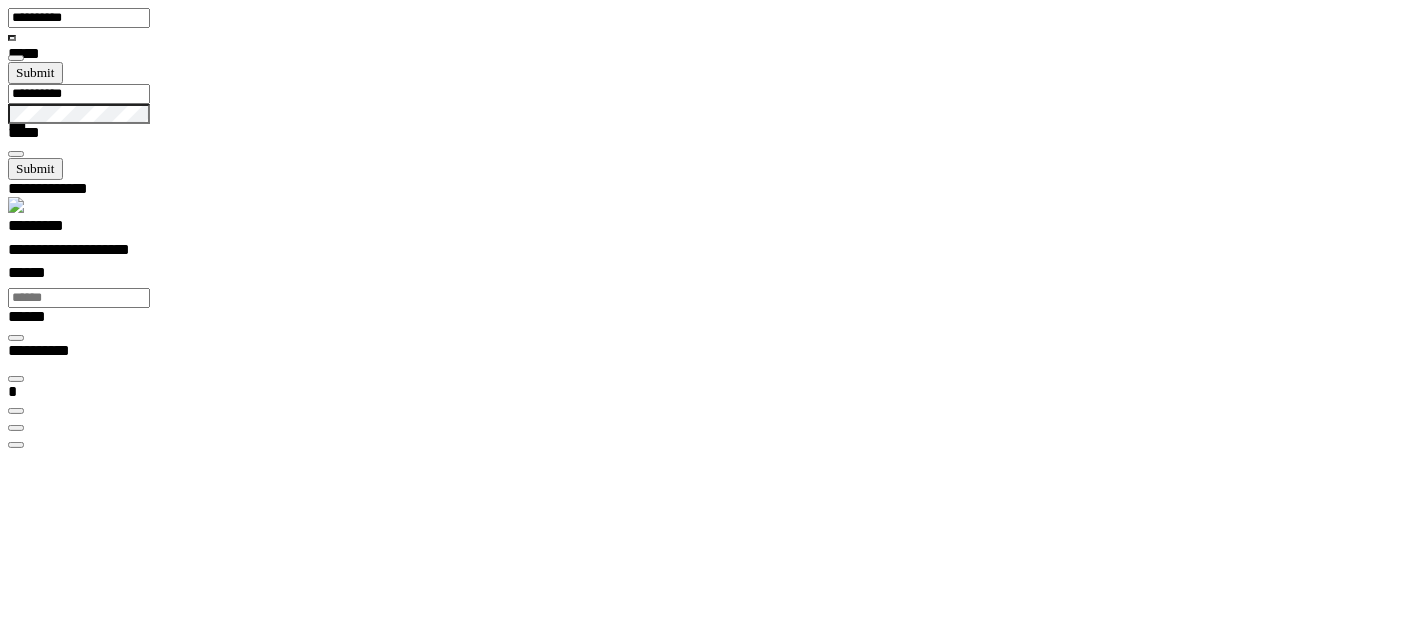 scroll, scrollTop: 0, scrollLeft: 0, axis: both 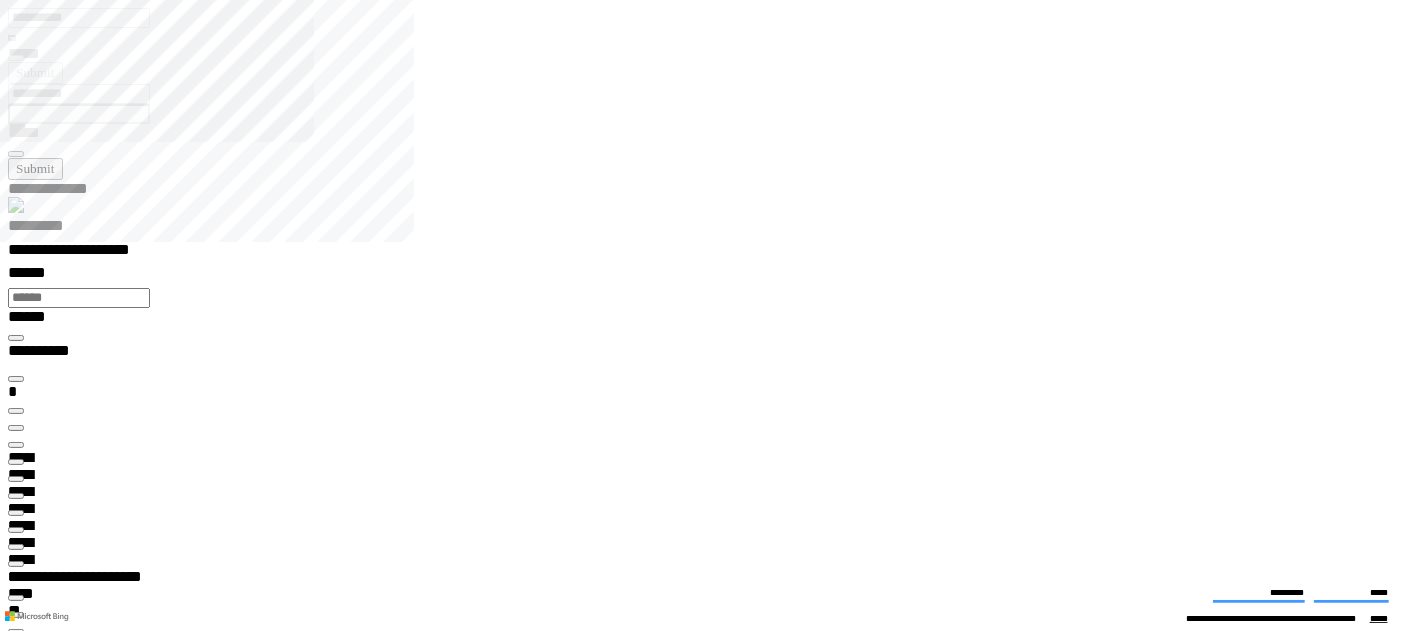 type on "*********" 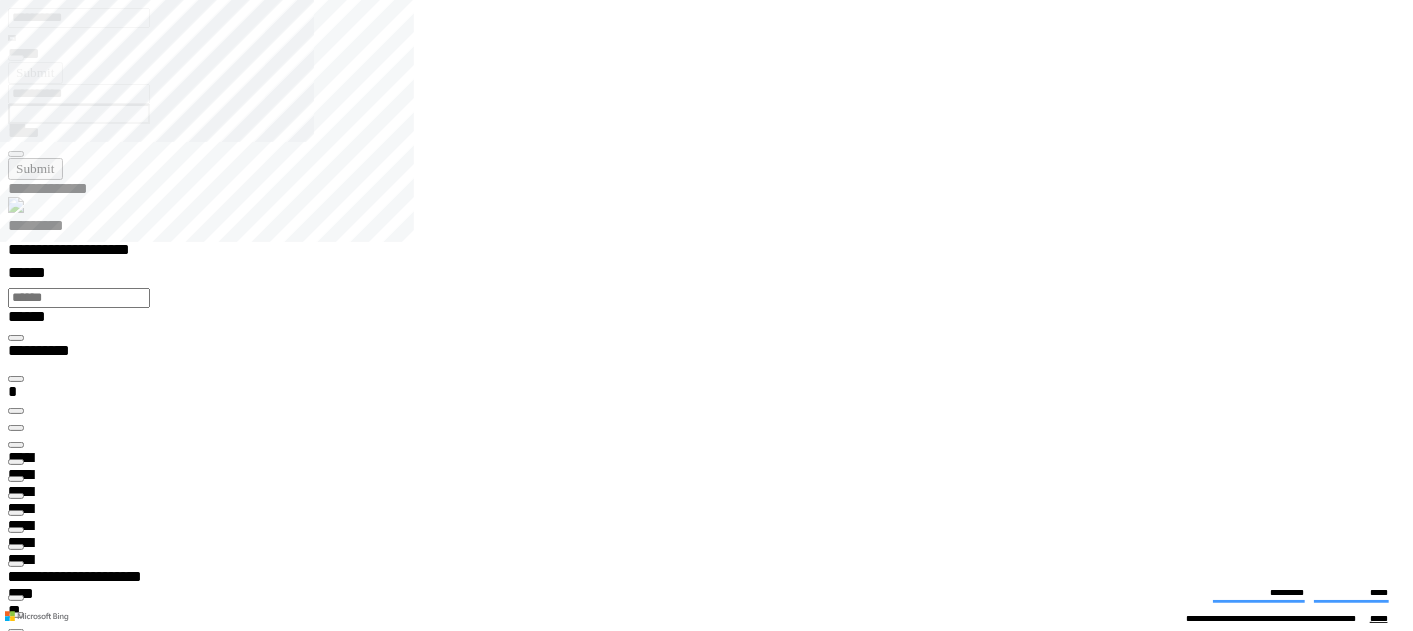scroll, scrollTop: 526, scrollLeft: 200, axis: both 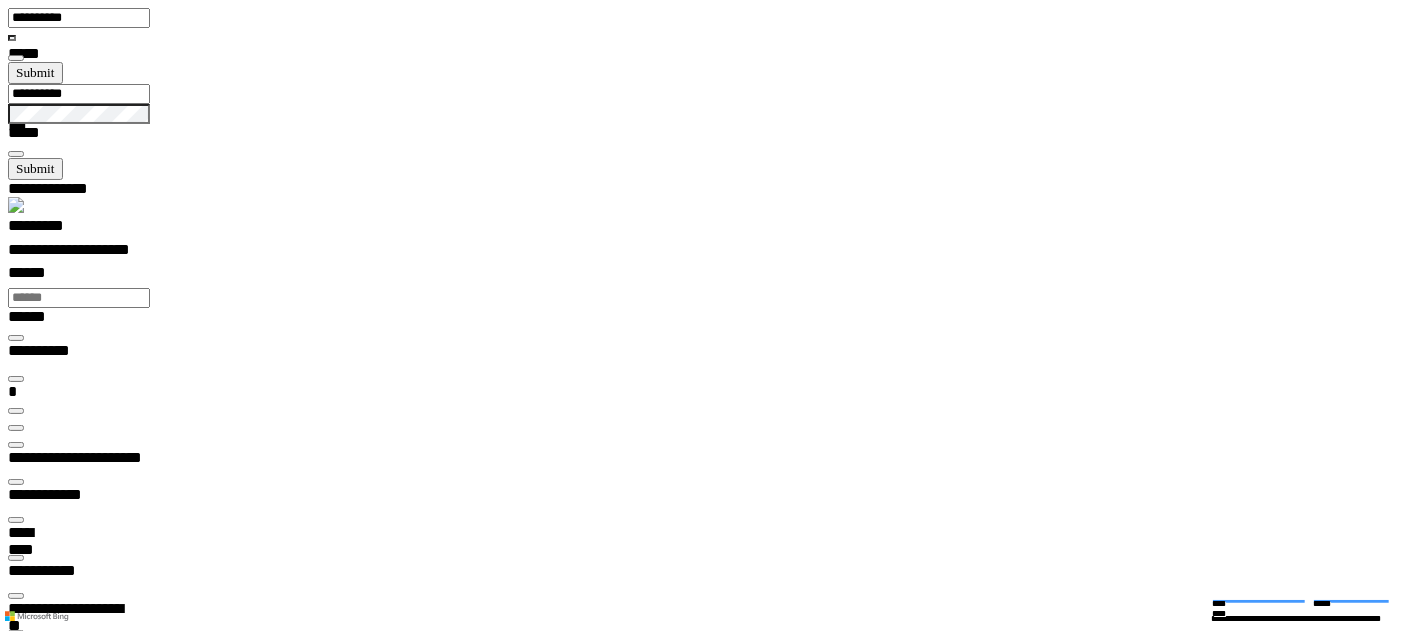 click on "**********" at bounding box center [70, 4737] 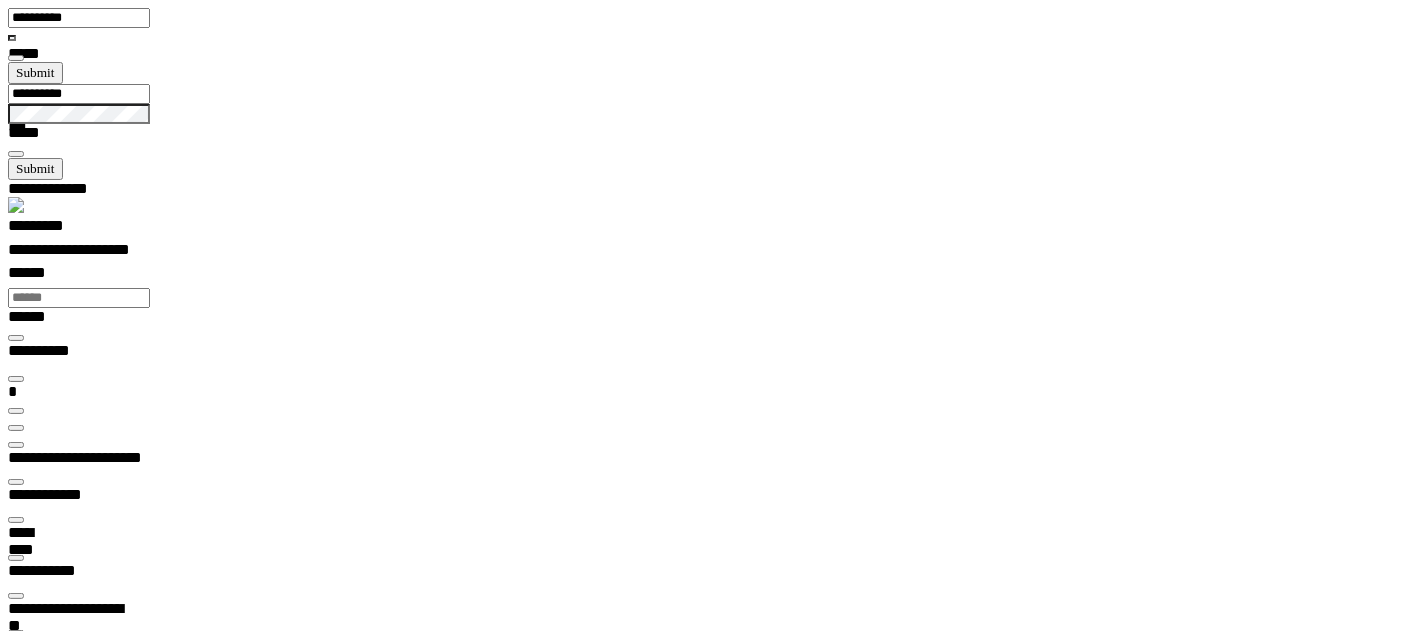 scroll, scrollTop: 99969, scrollLeft: 99877, axis: both 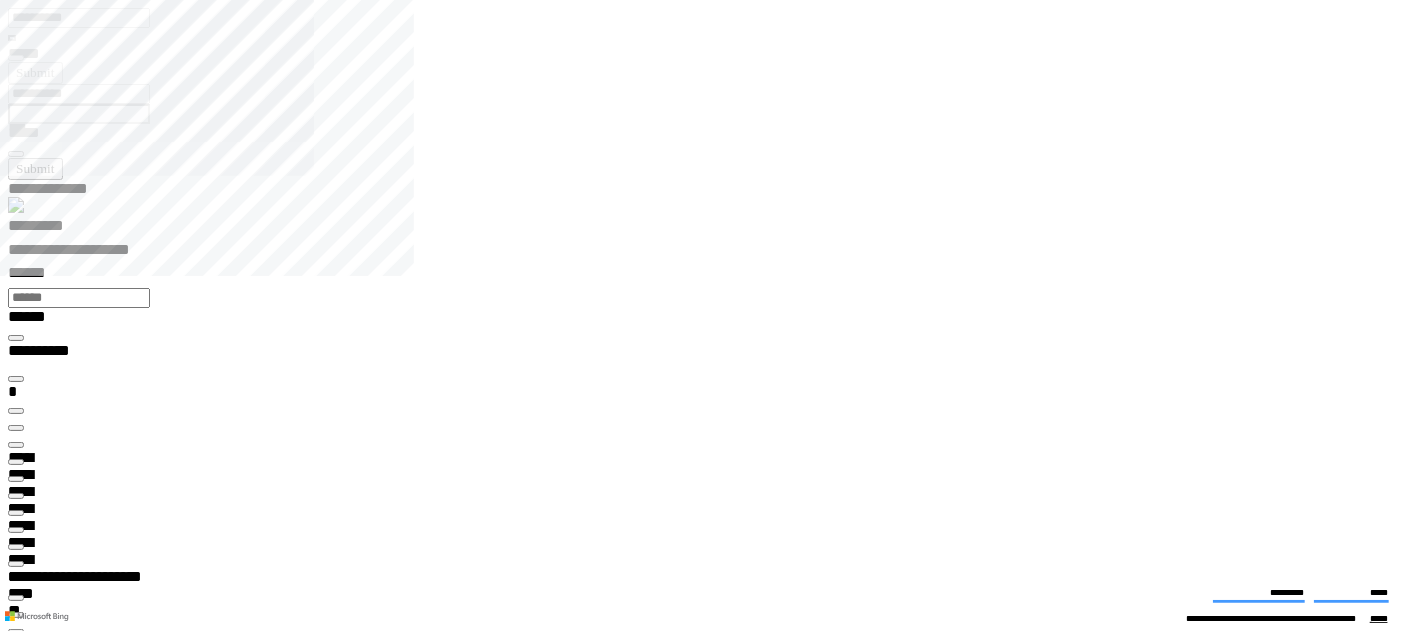 type on "*********" 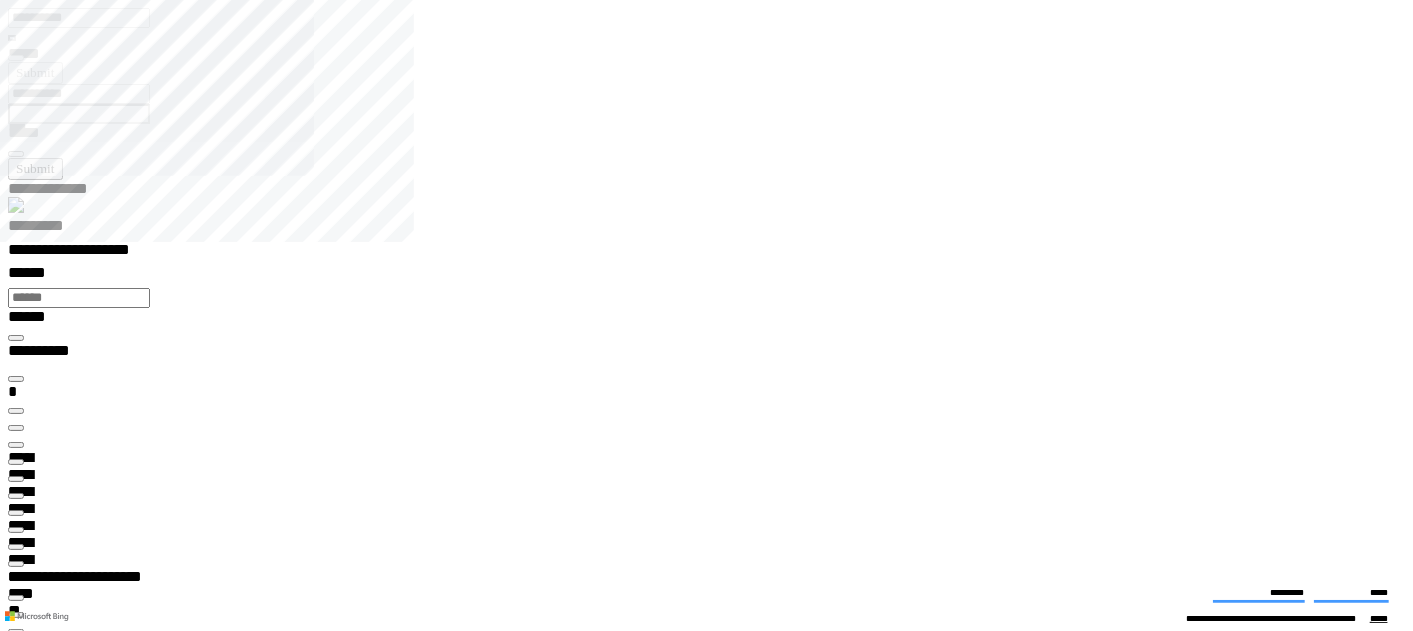 scroll, scrollTop: 222, scrollLeft: 0, axis: vertical 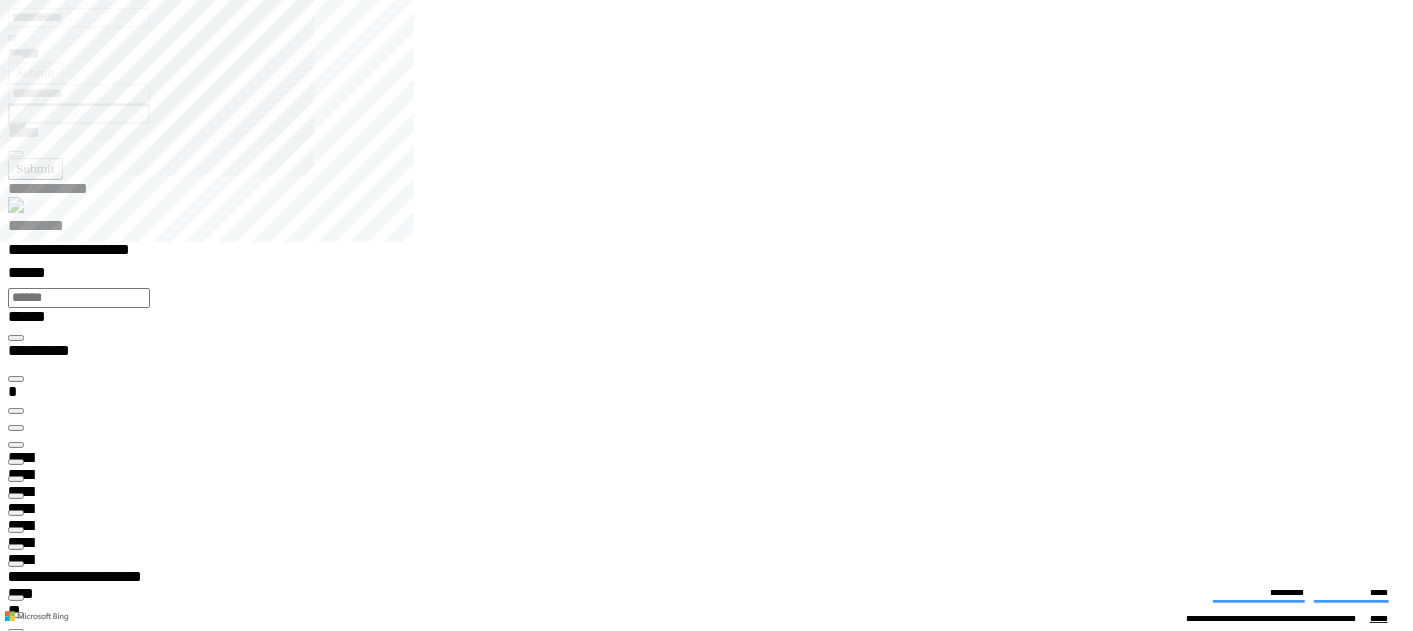 click at bounding box center (16, 9693) 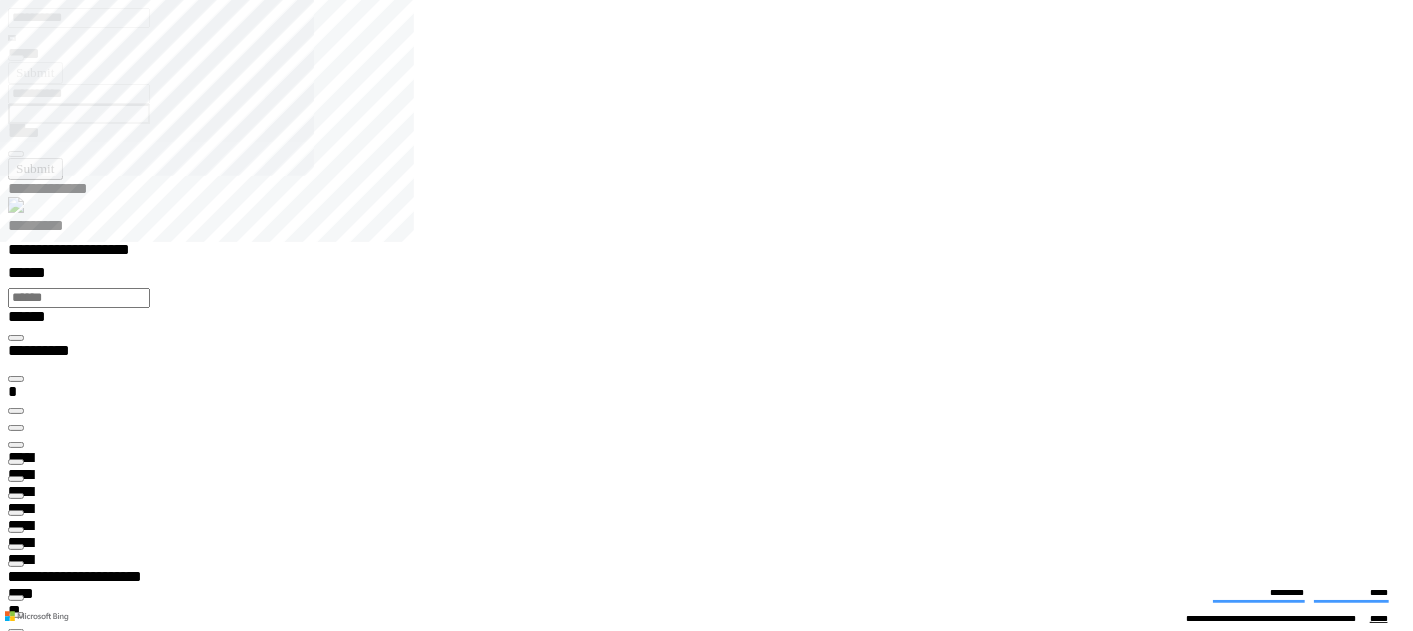 scroll, scrollTop: 99970, scrollLeft: 99936, axis: both 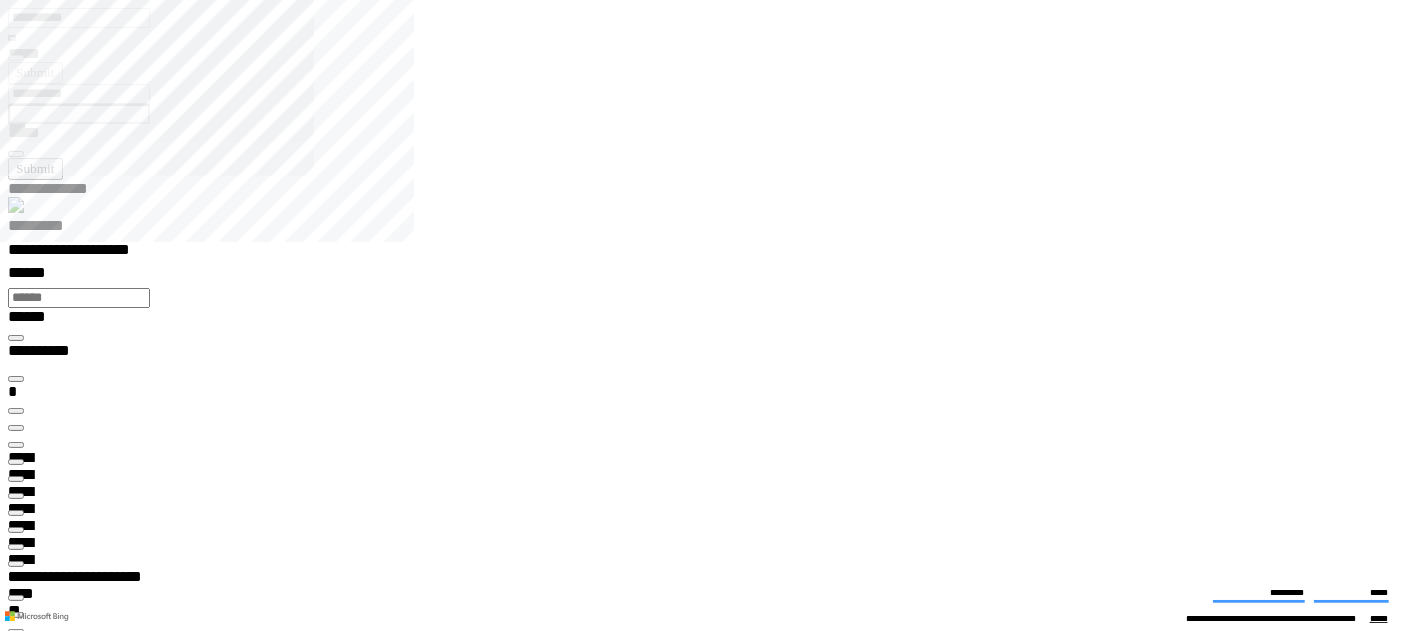 click on "*********" at bounding box center [35, 10036] 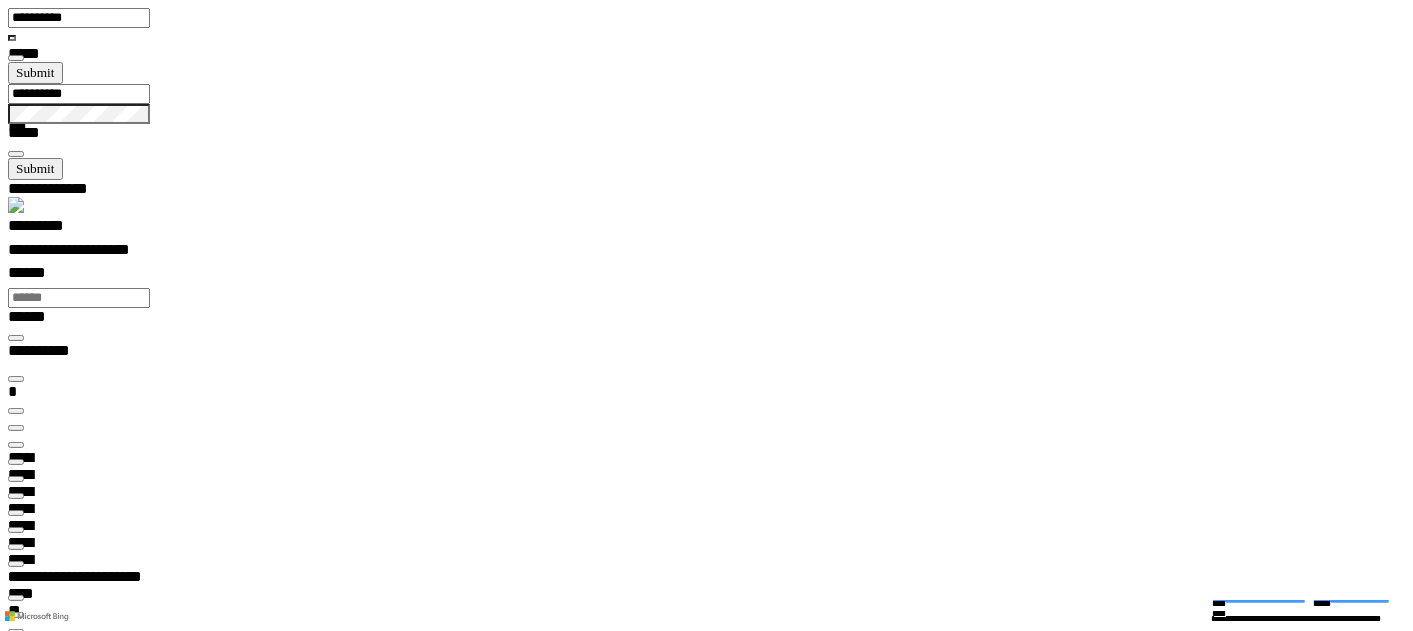 scroll, scrollTop: 100000, scrollLeft: 100000, axis: both 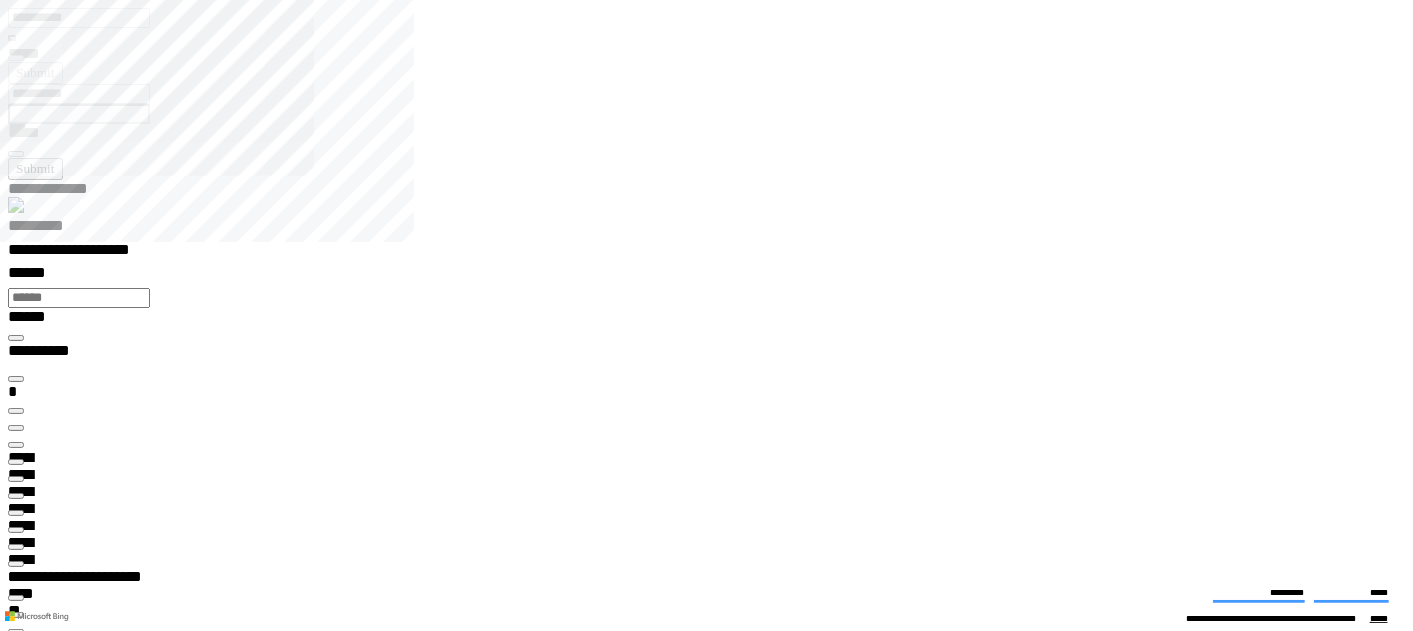click at bounding box center (16, 9659) 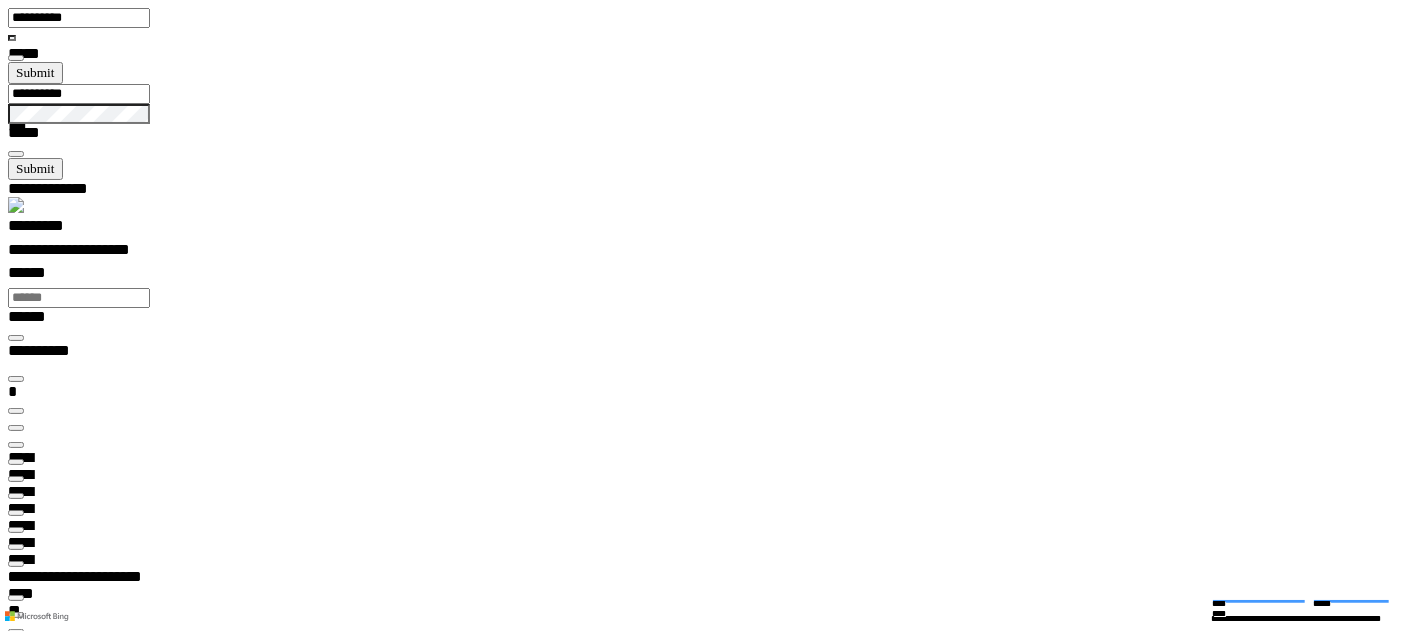 drag, startPoint x: 813, startPoint y: 522, endPoint x: 894, endPoint y: 521, distance: 81.00617 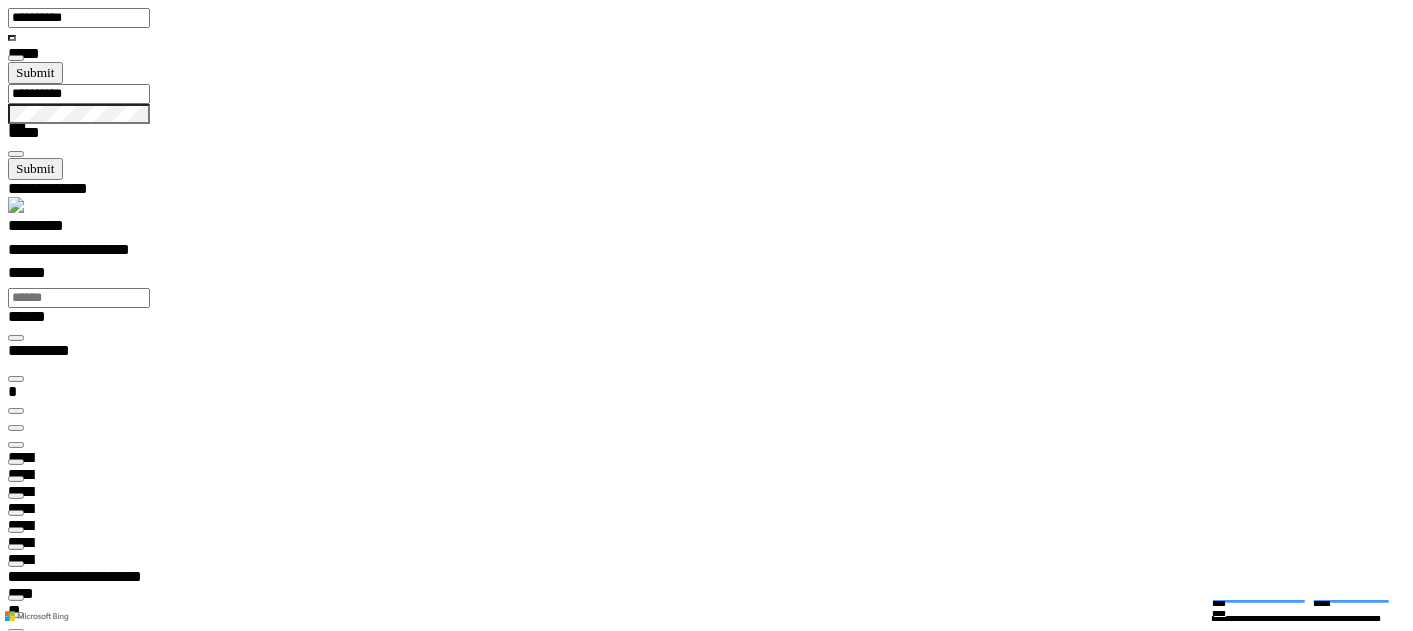 click on "**********" at bounding box center [228, 13502] 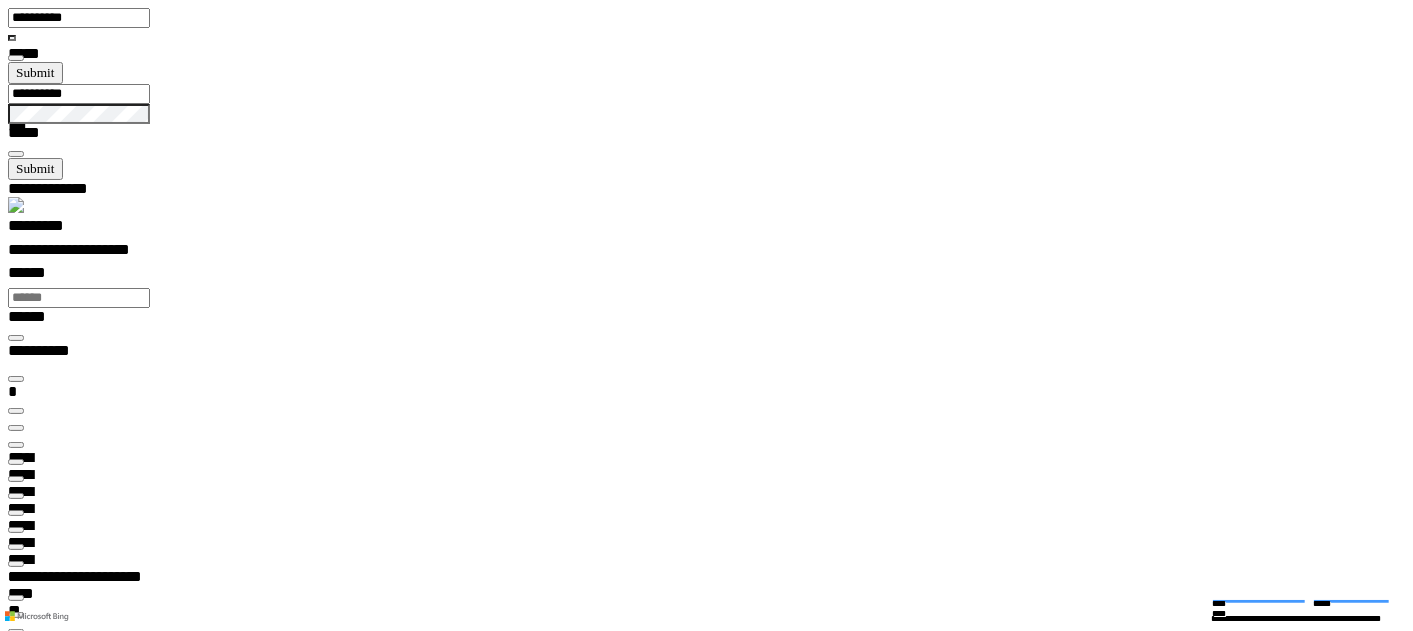 copy on "**********" 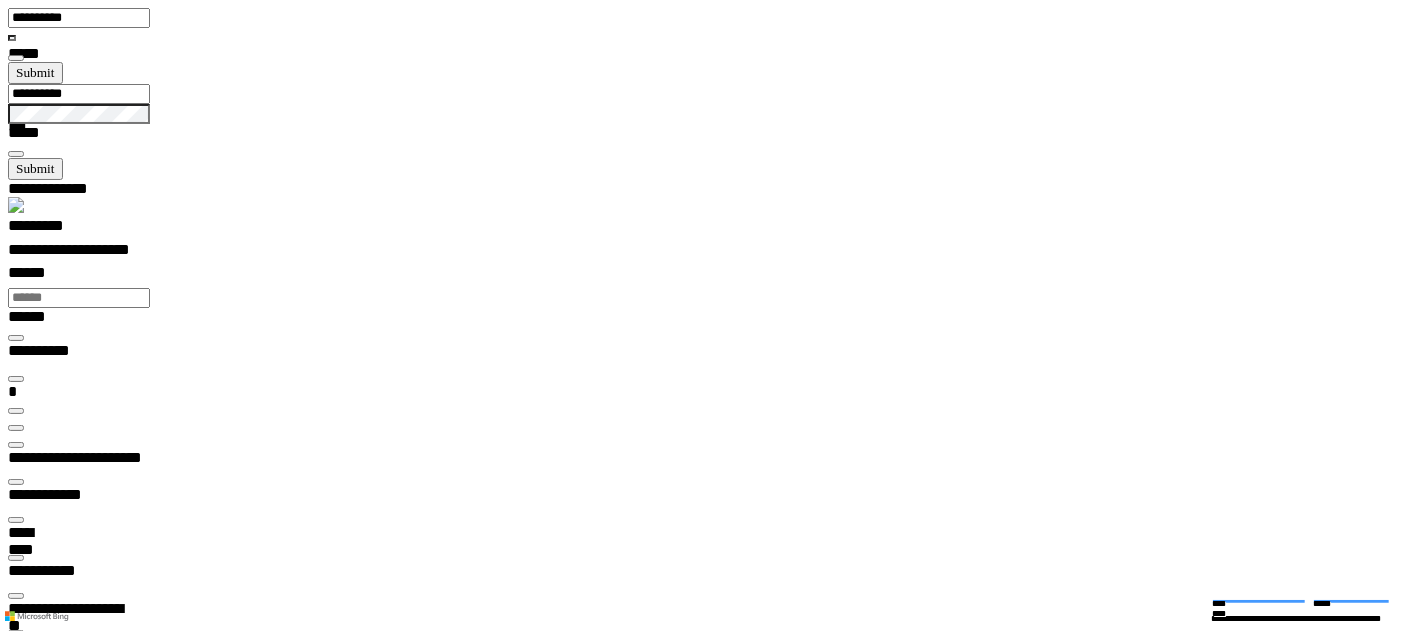 click on "**********" at bounding box center [70, 4476] 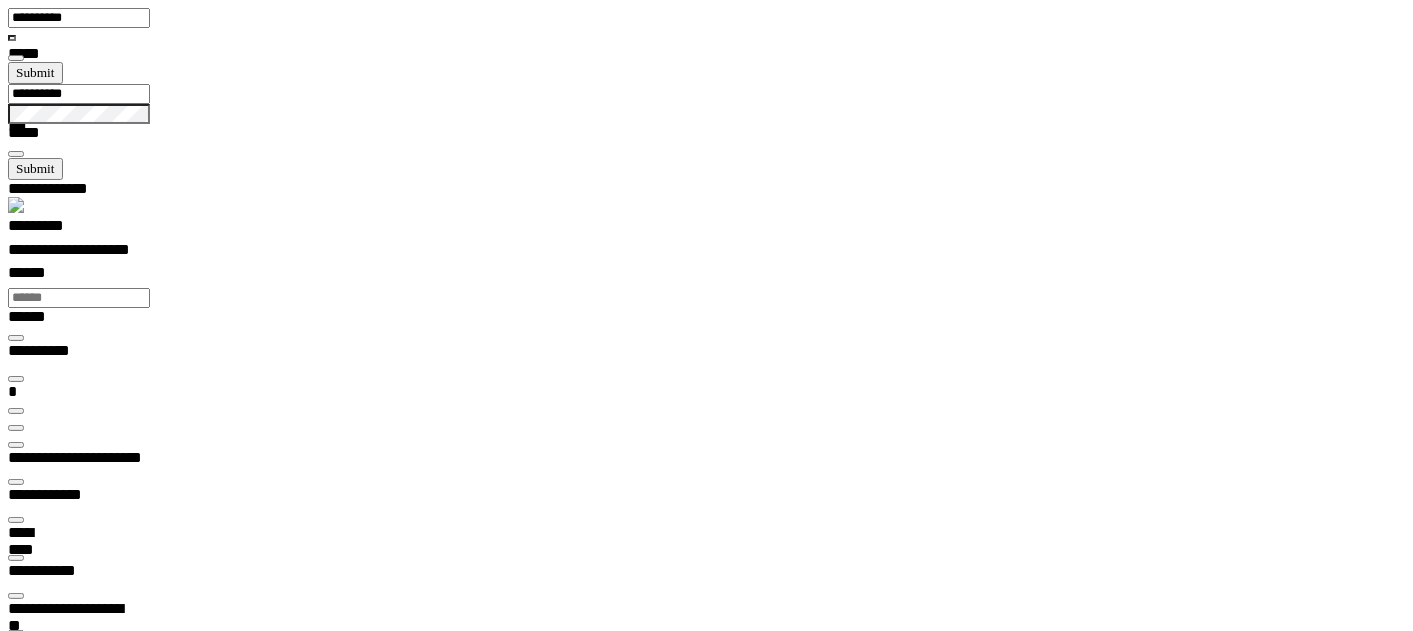 click on "**********" at bounding box center [70, 4476] 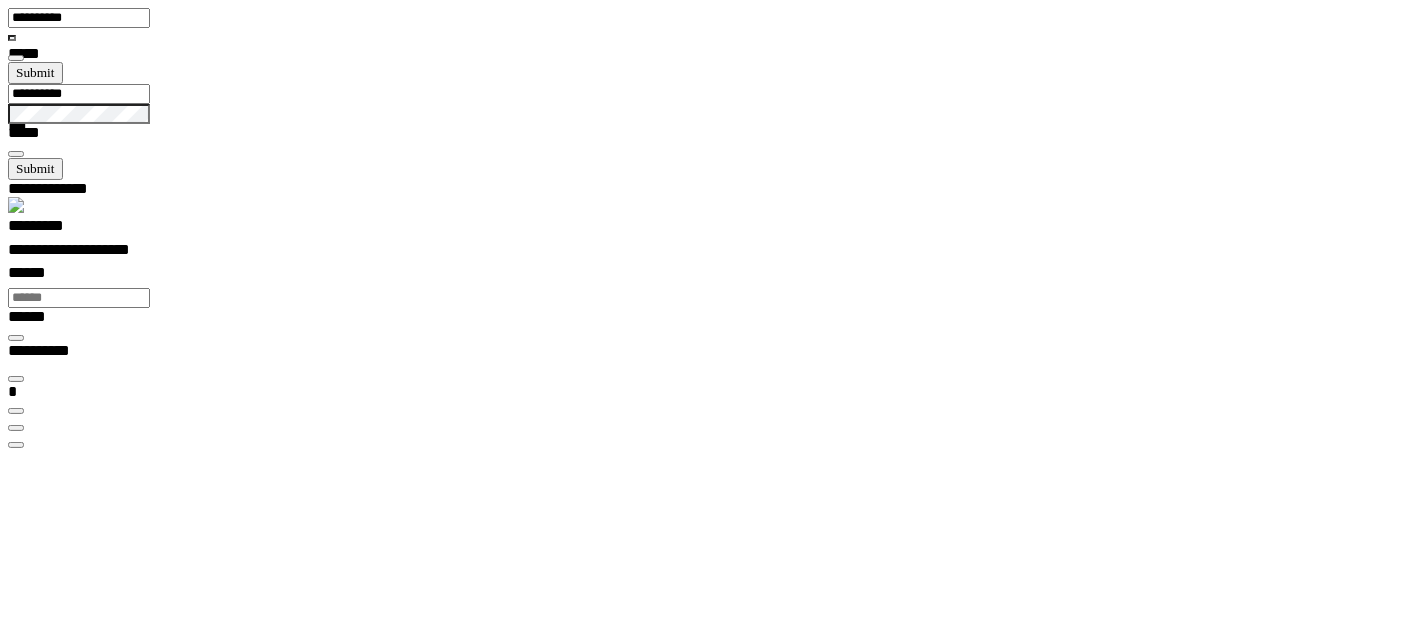 scroll, scrollTop: 31, scrollLeft: 122, axis: both 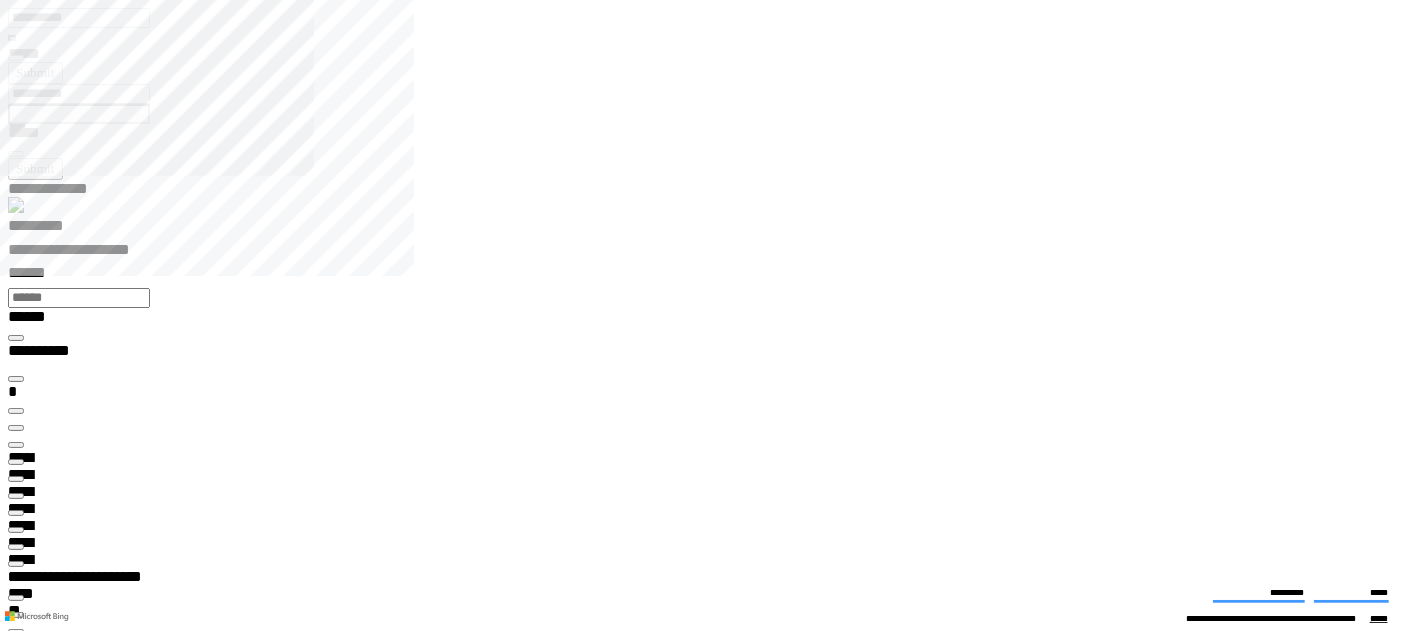 type on "*********" 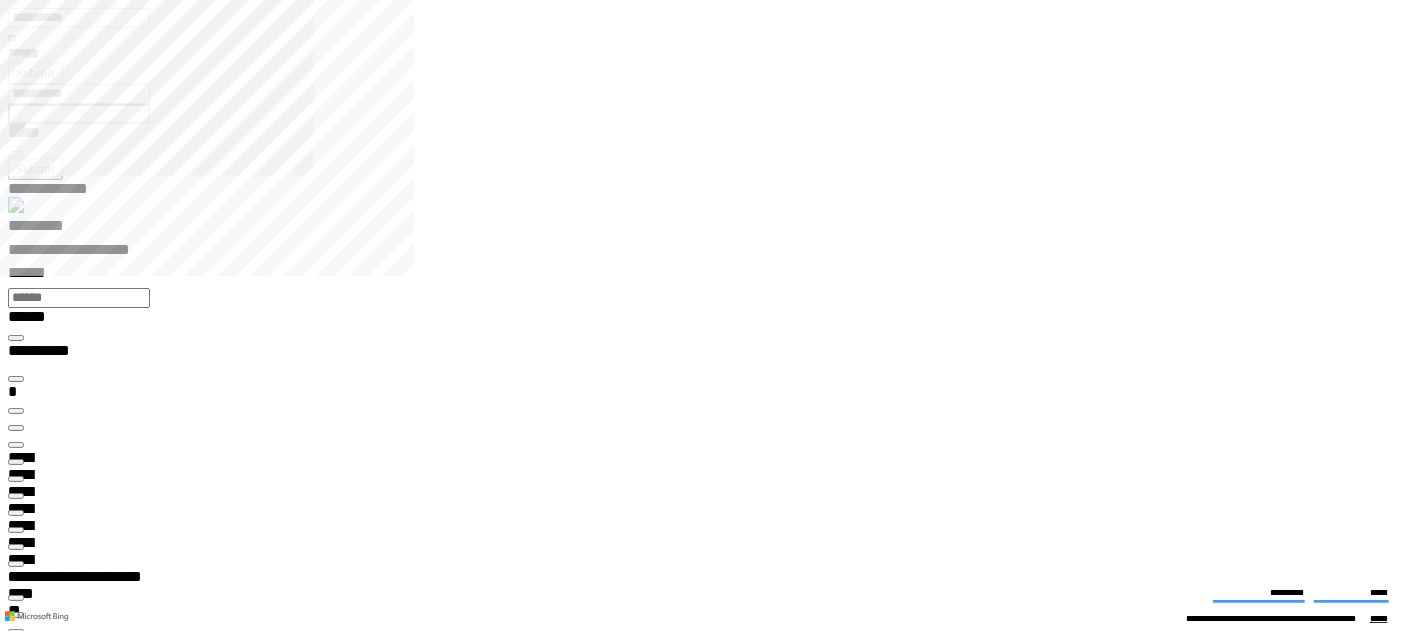 scroll, scrollTop: 99969, scrollLeft: 99881, axis: both 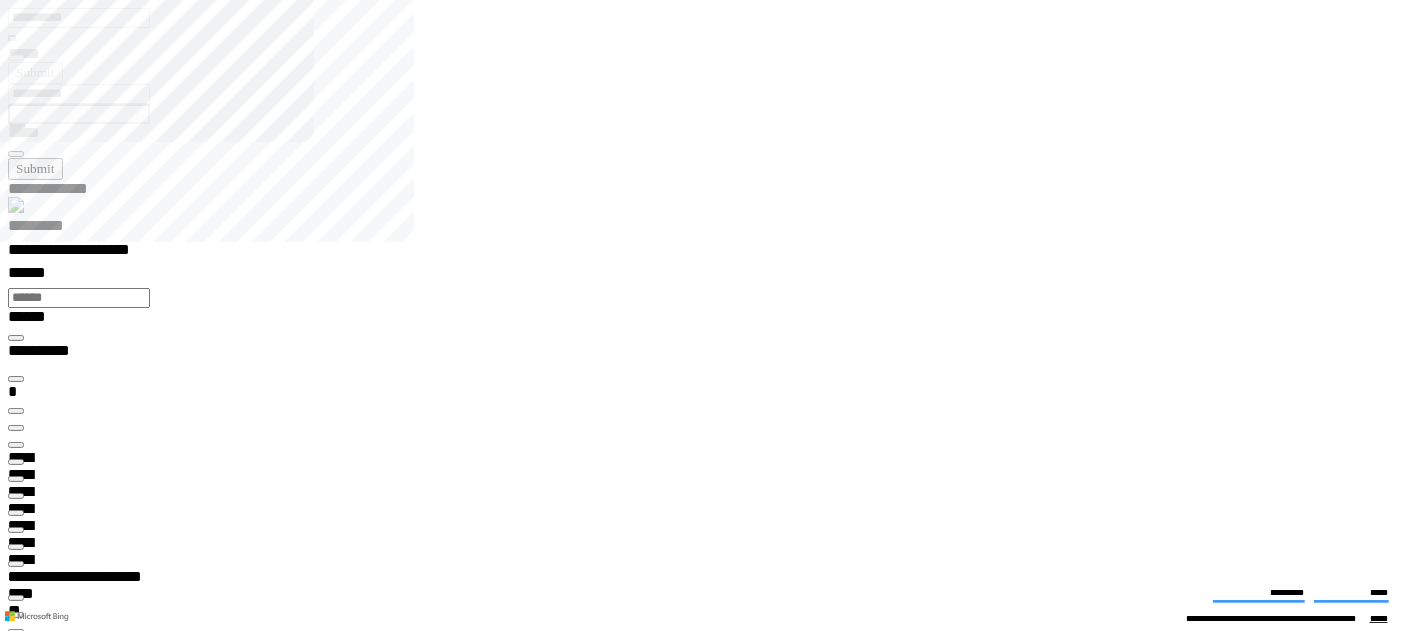 click on "**********" at bounding box center (39, 9644) 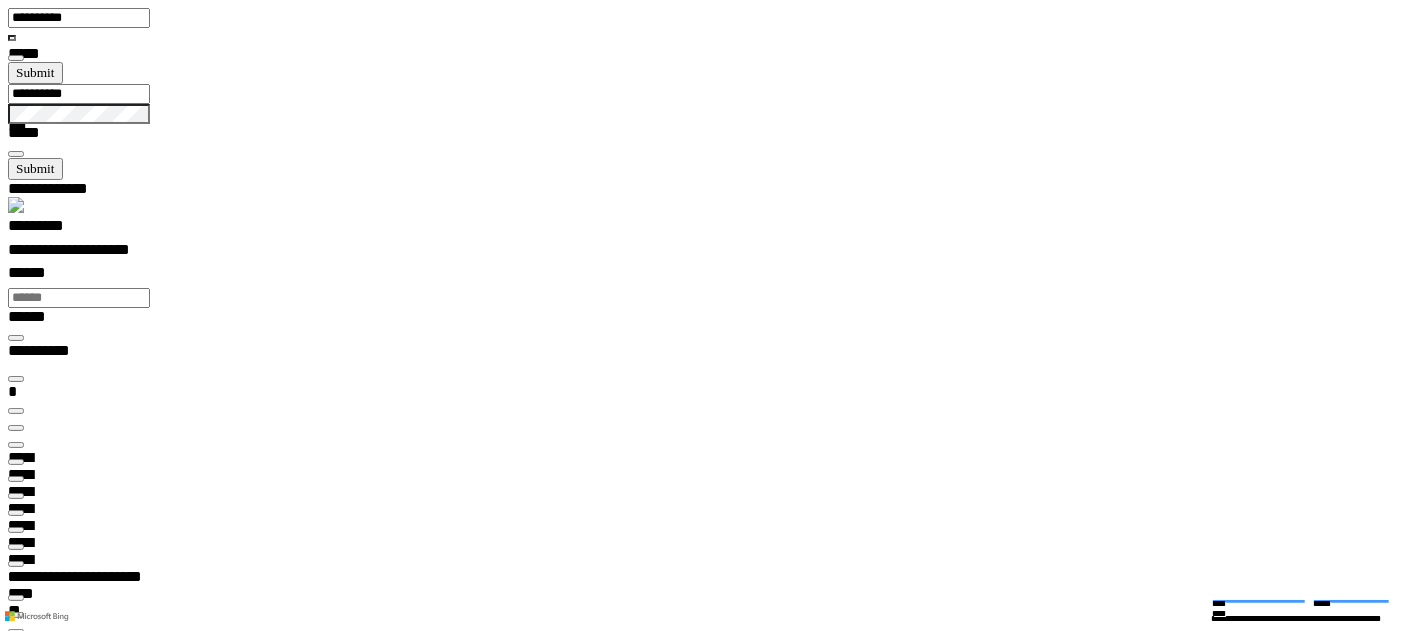 scroll, scrollTop: 31, scrollLeft: 80, axis: both 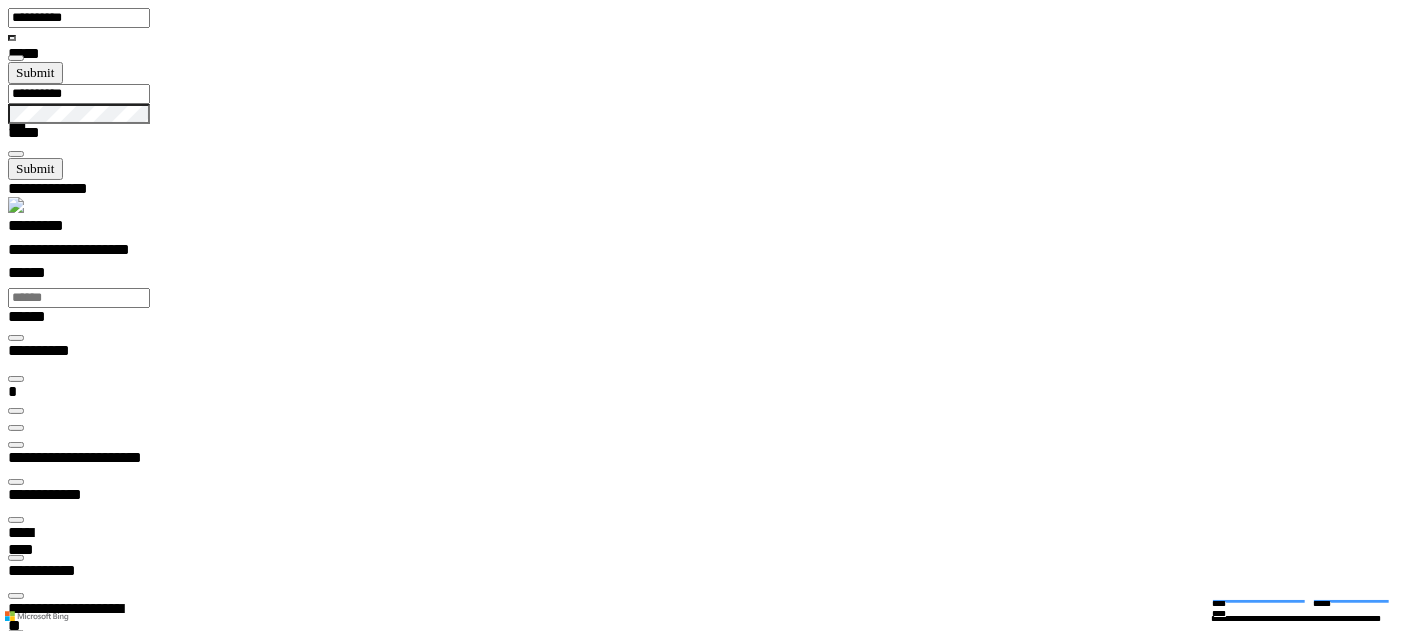 click on "**********" at bounding box center (70, 3940) 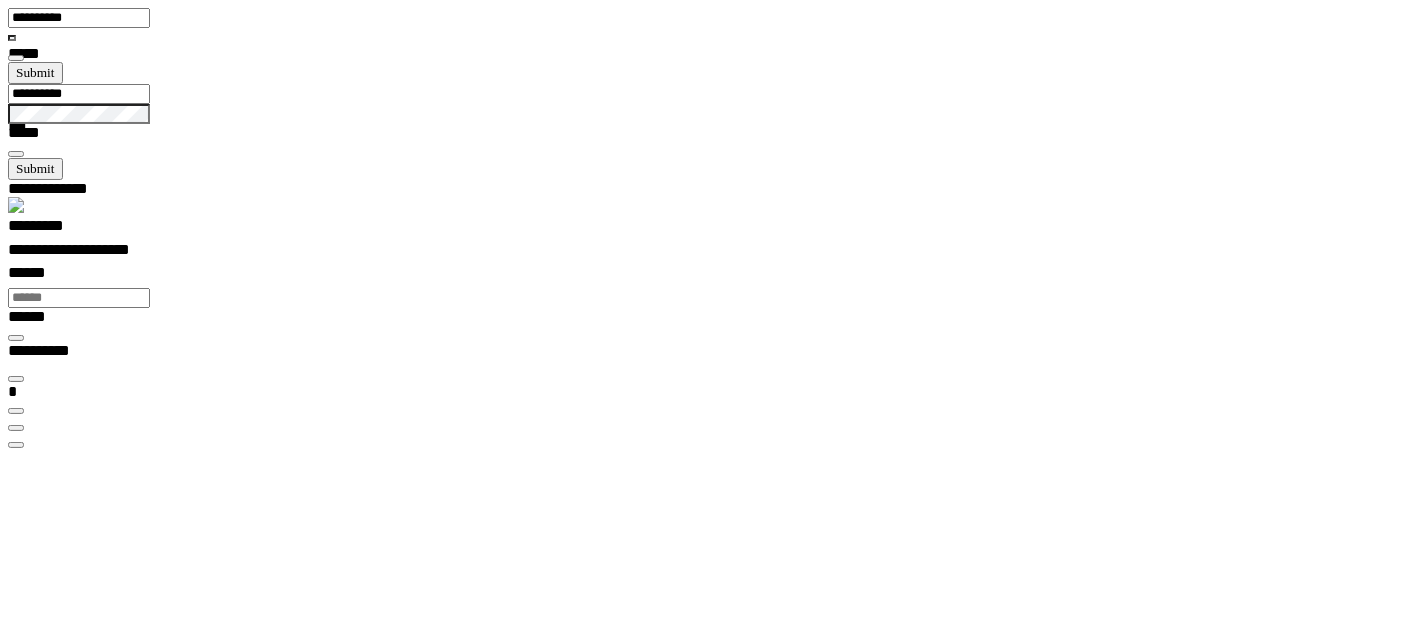 scroll, scrollTop: 0, scrollLeft: 0, axis: both 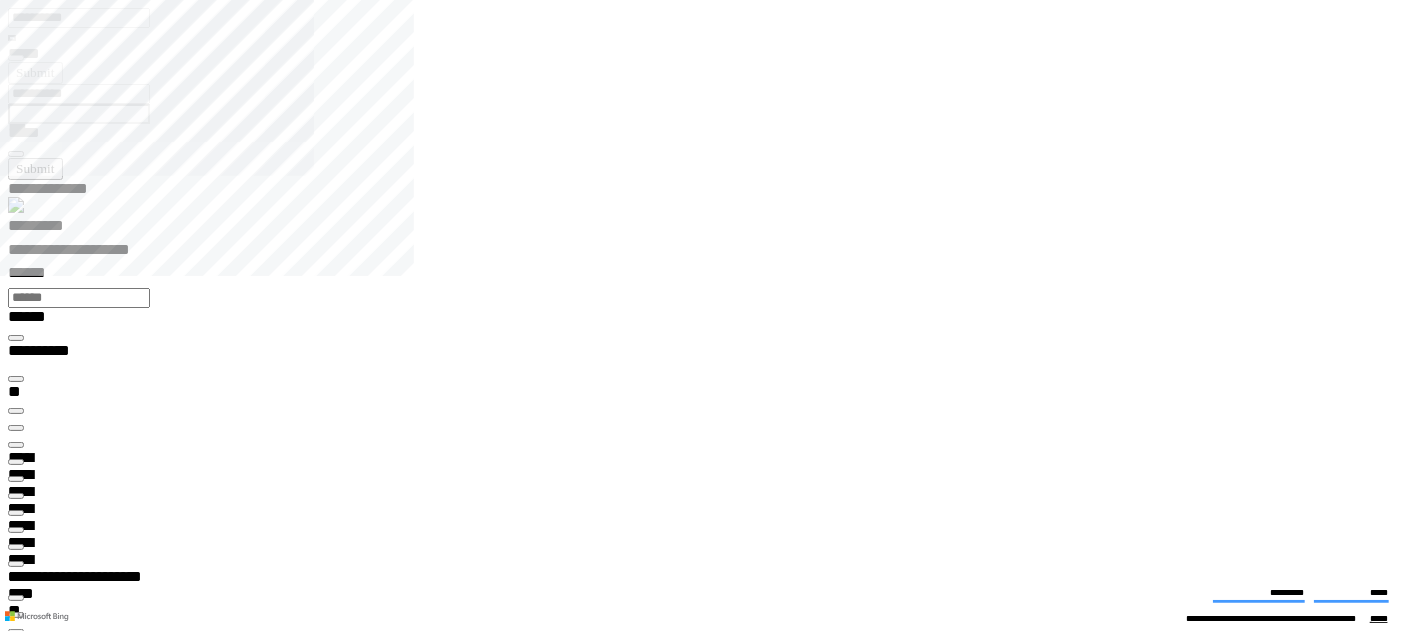 type on "*********" 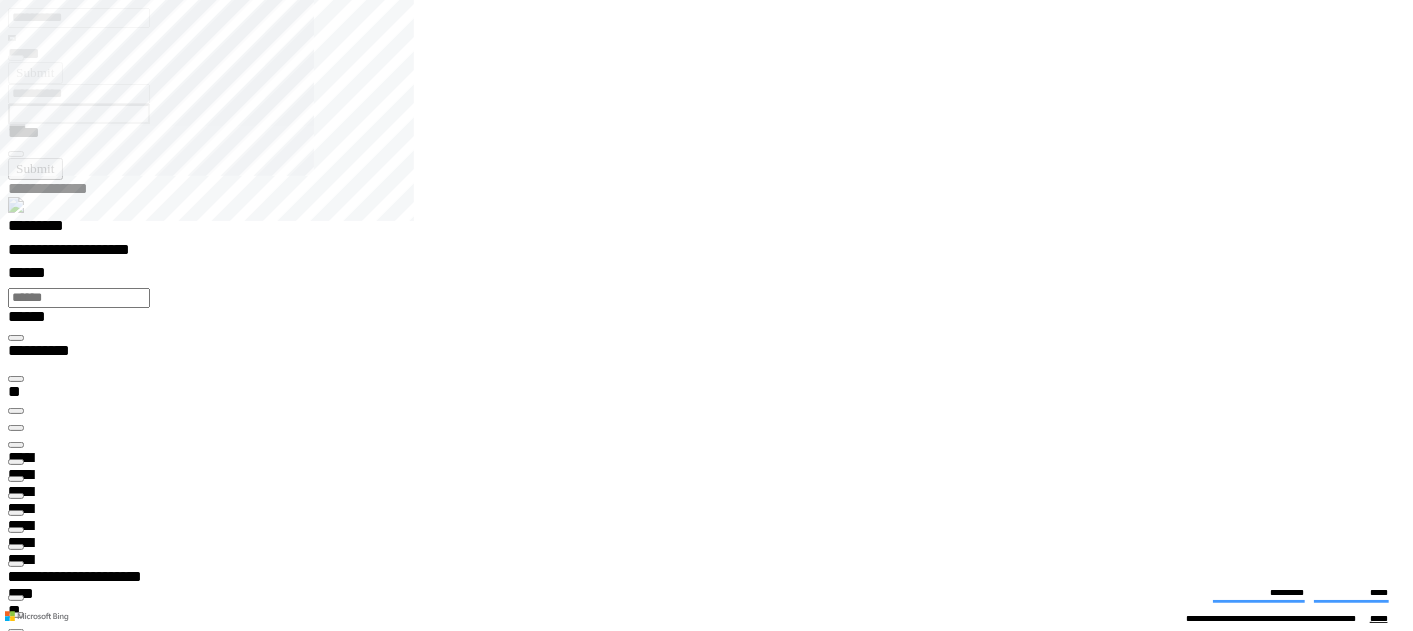 scroll, scrollTop: 109, scrollLeft: 0, axis: vertical 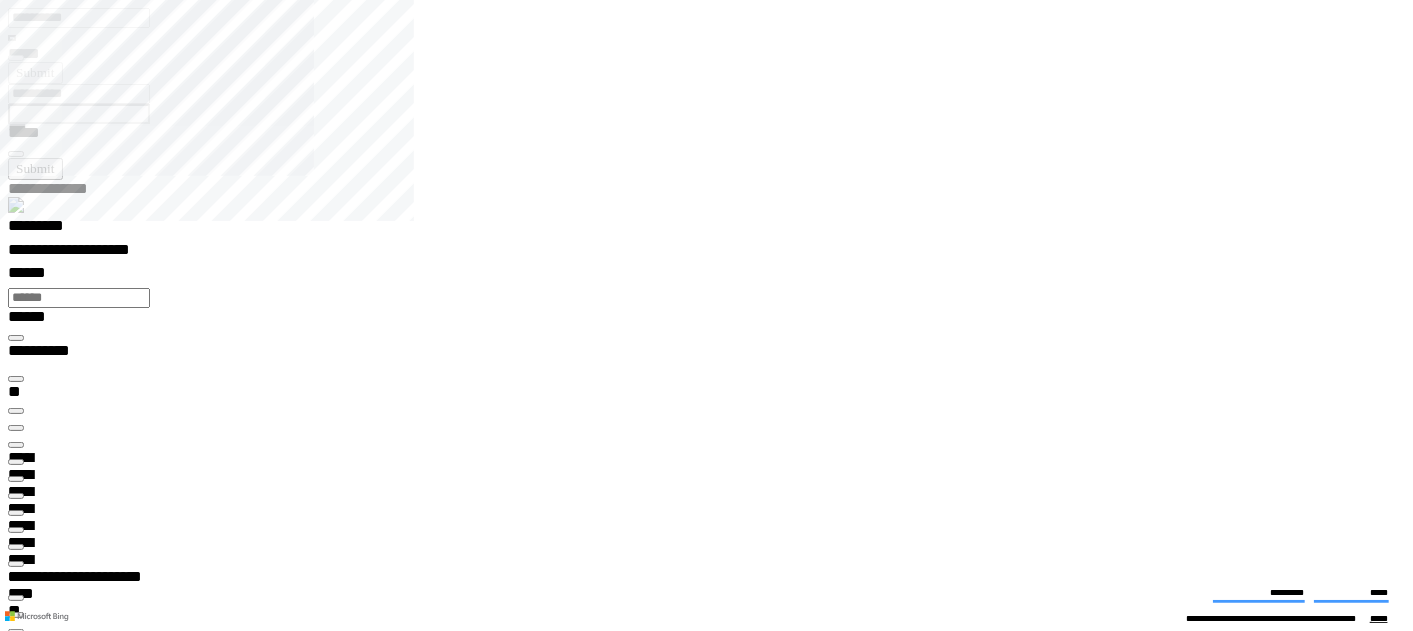 click on "**********" at bounding box center (39, 9741) 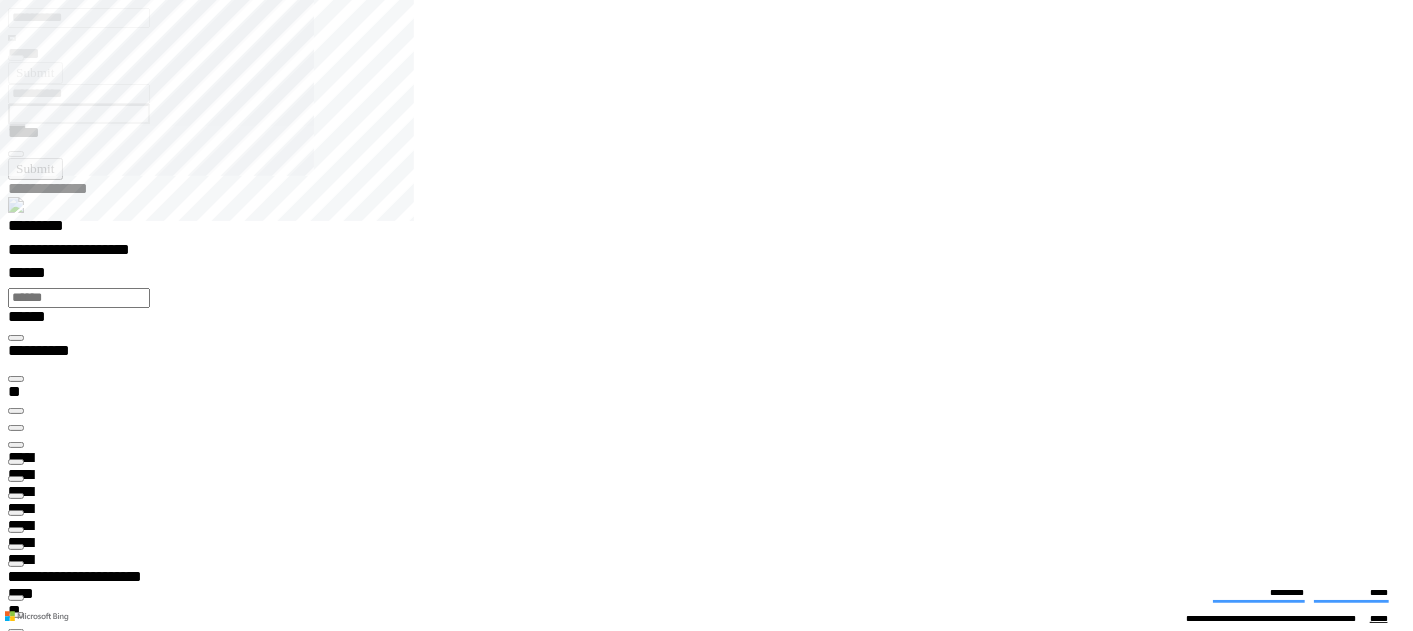 scroll, scrollTop: 666, scrollLeft: 0, axis: vertical 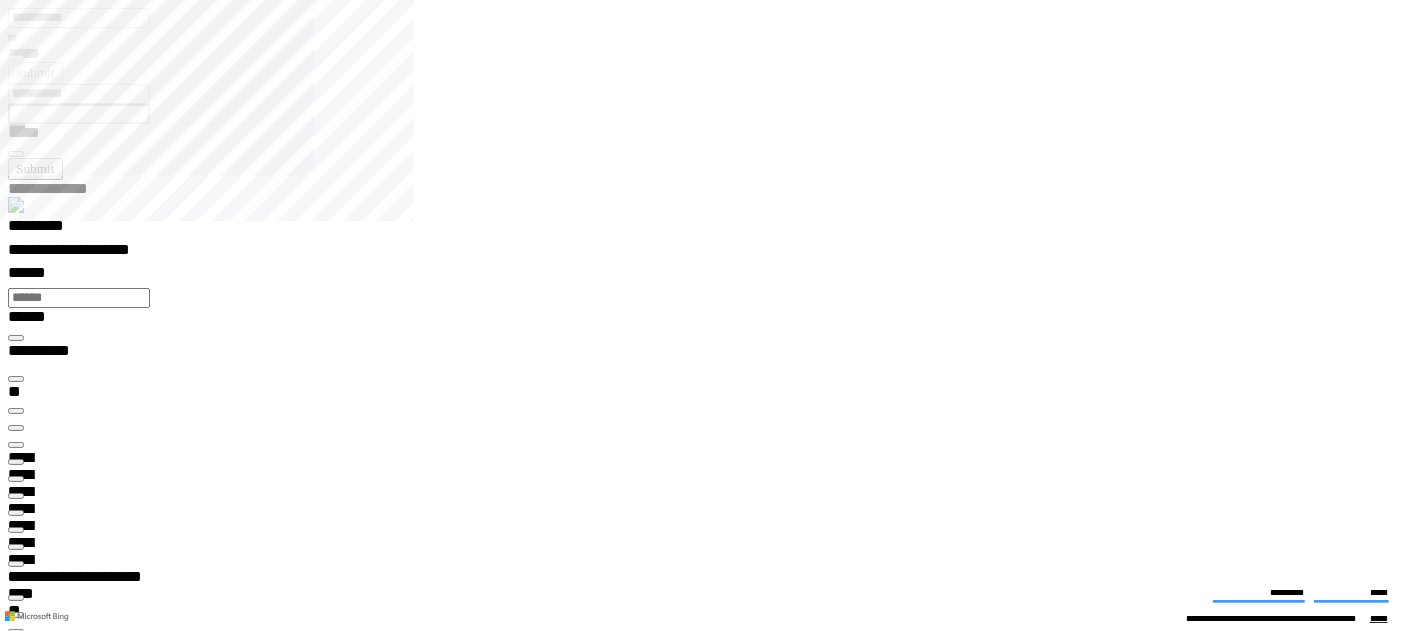 click on "**********" at bounding box center (69, 12095) 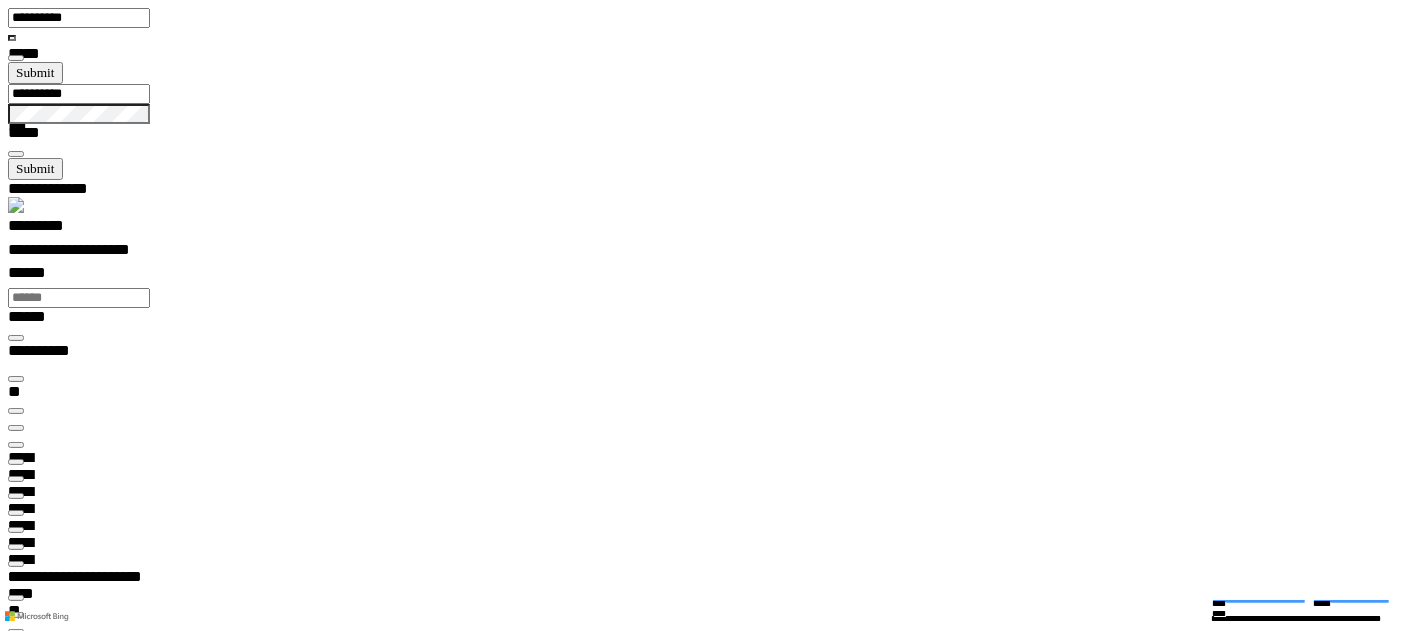 drag, startPoint x: 296, startPoint y: 217, endPoint x: 583, endPoint y: 222, distance: 287.04355 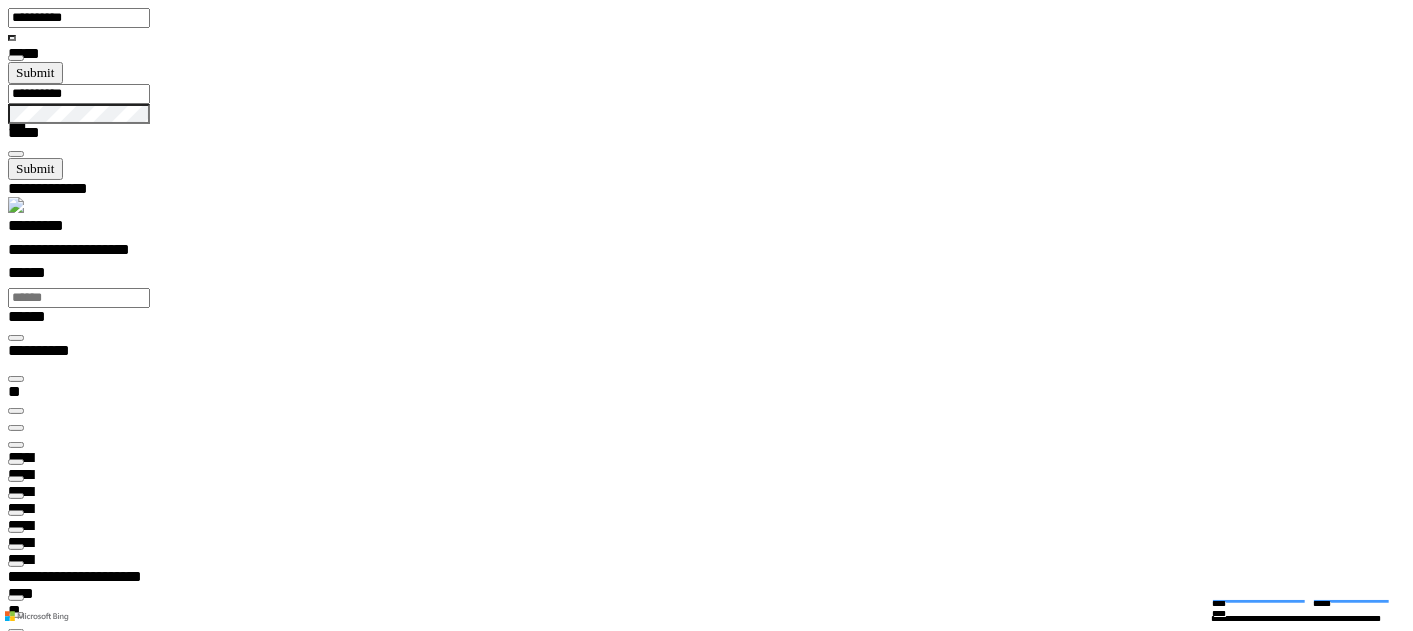 click on "**********" at bounding box center [706, 14343] 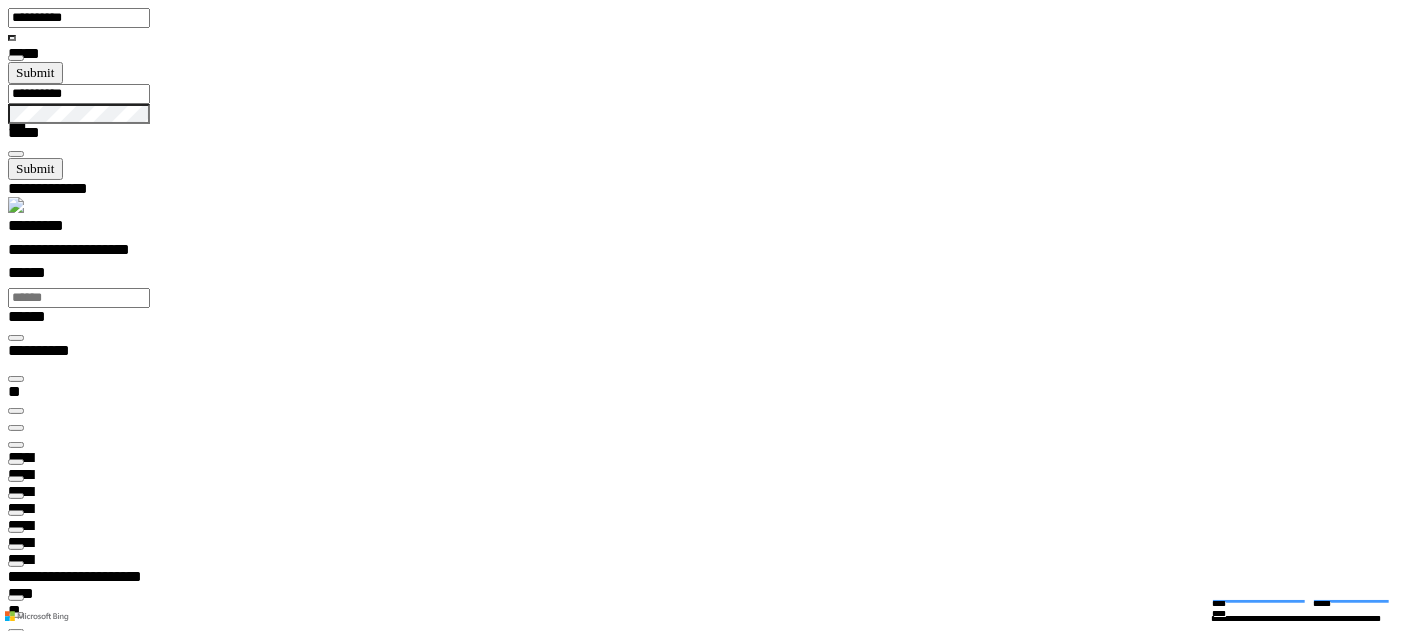copy on "**********" 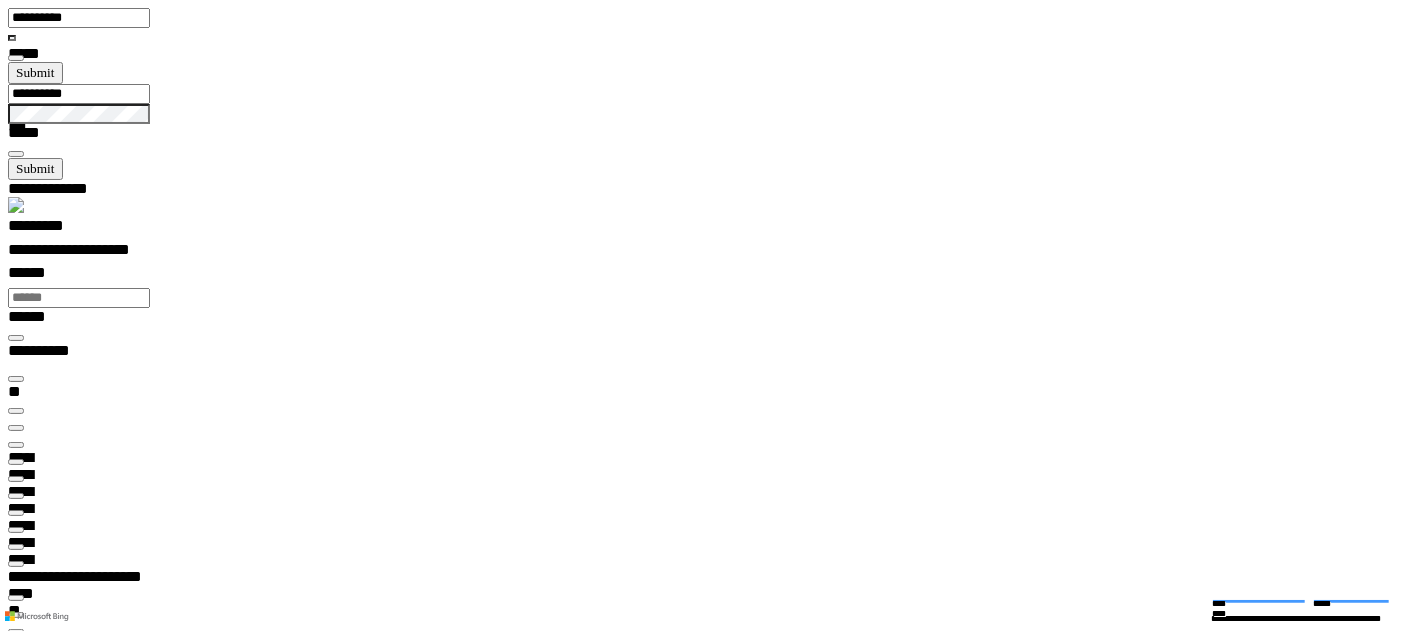 click at bounding box center (16, 14399) 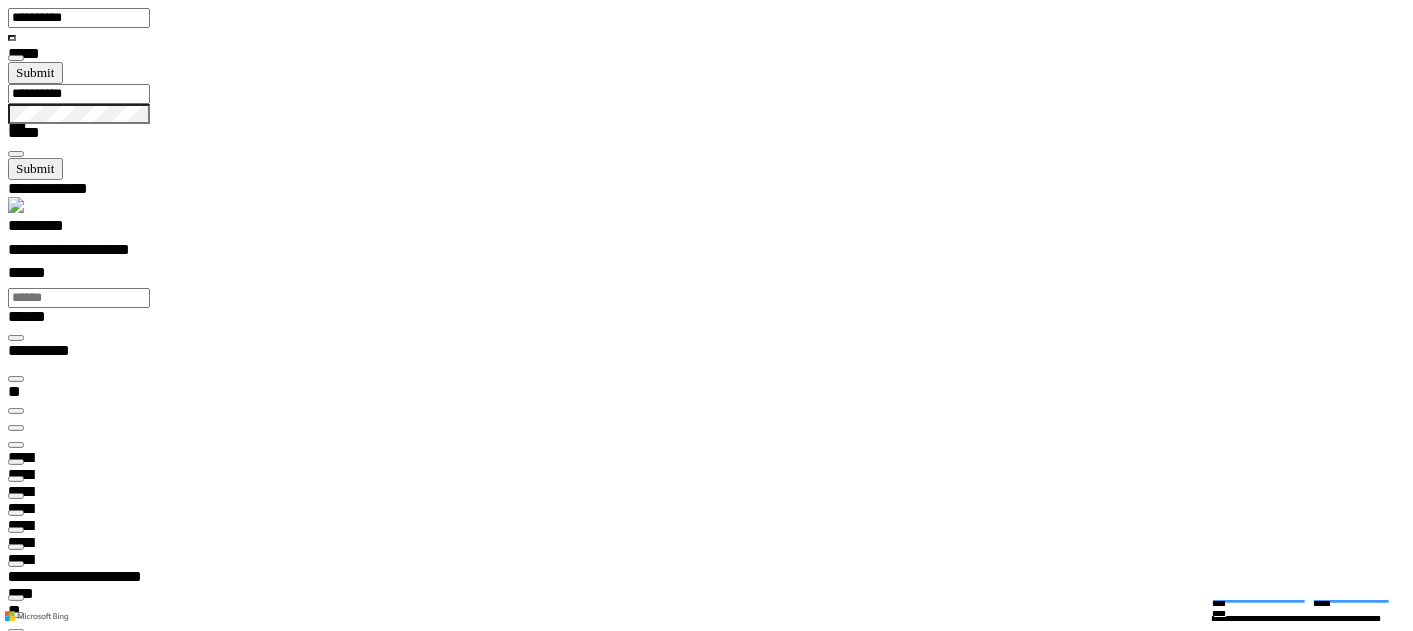 drag, startPoint x: 727, startPoint y: 240, endPoint x: 646, endPoint y: 245, distance: 81.154175 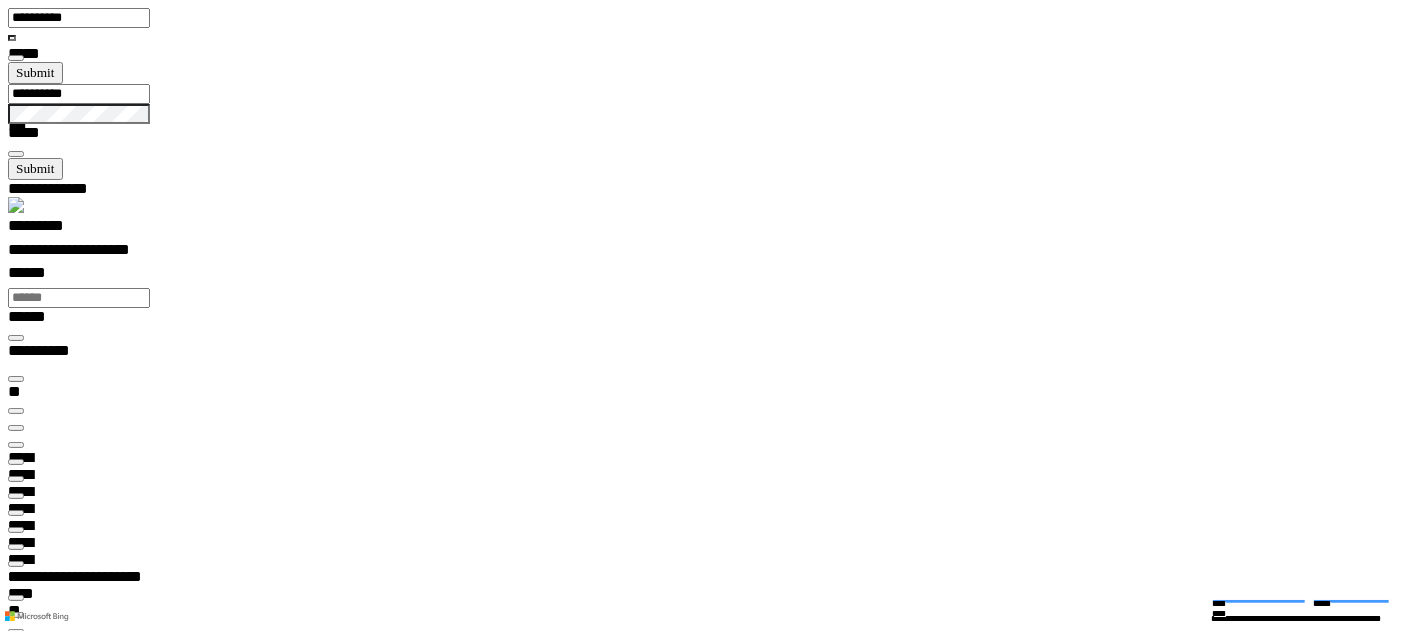 click on "**********" at bounding box center (714, 17724) 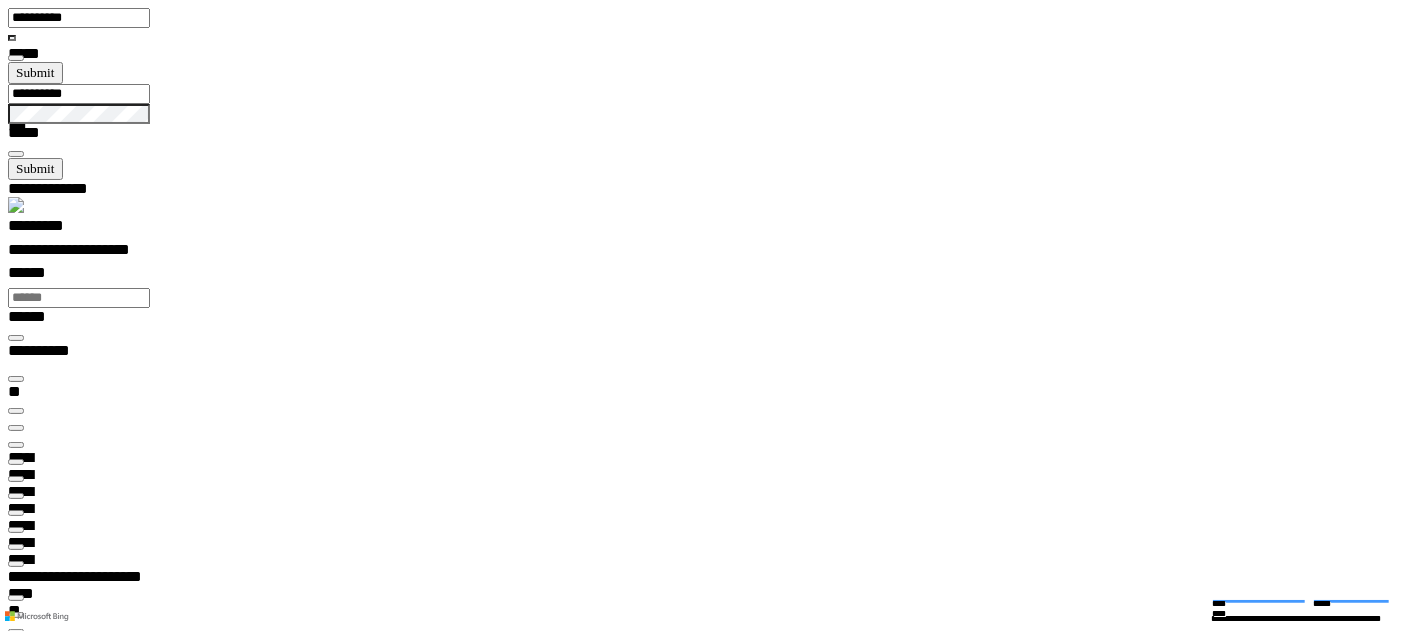 copy on "**********" 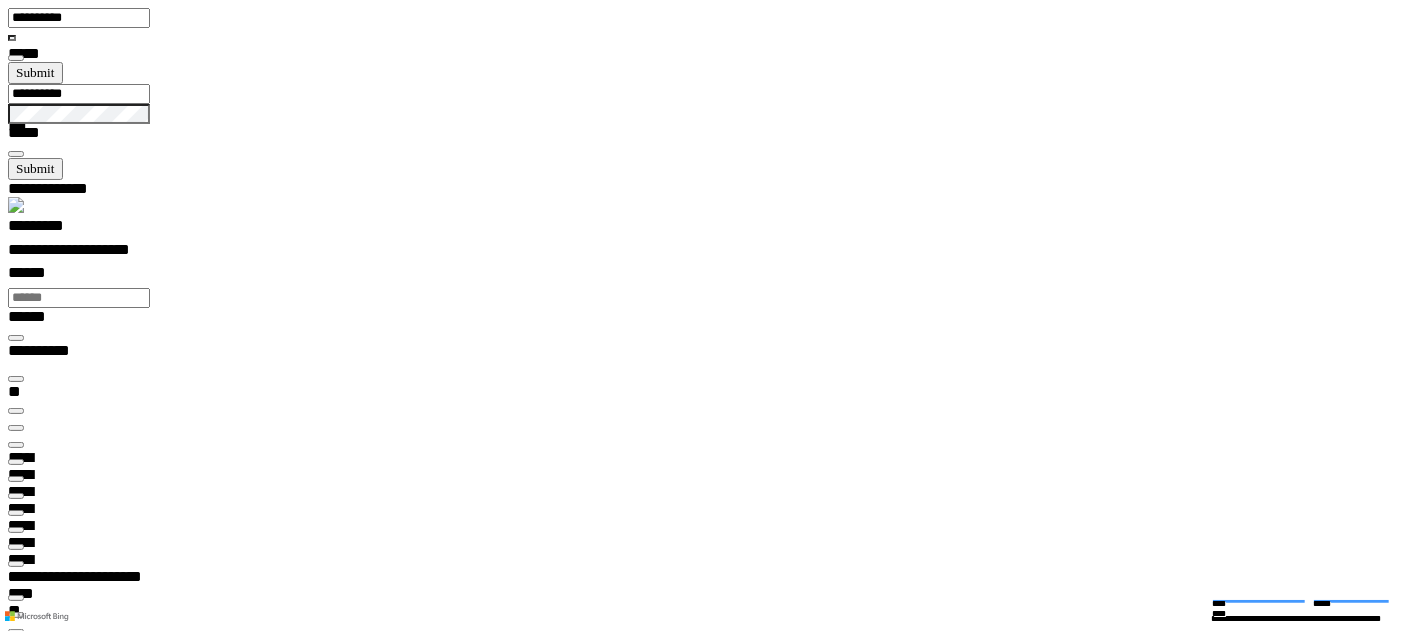 click at bounding box center (16, 17765) 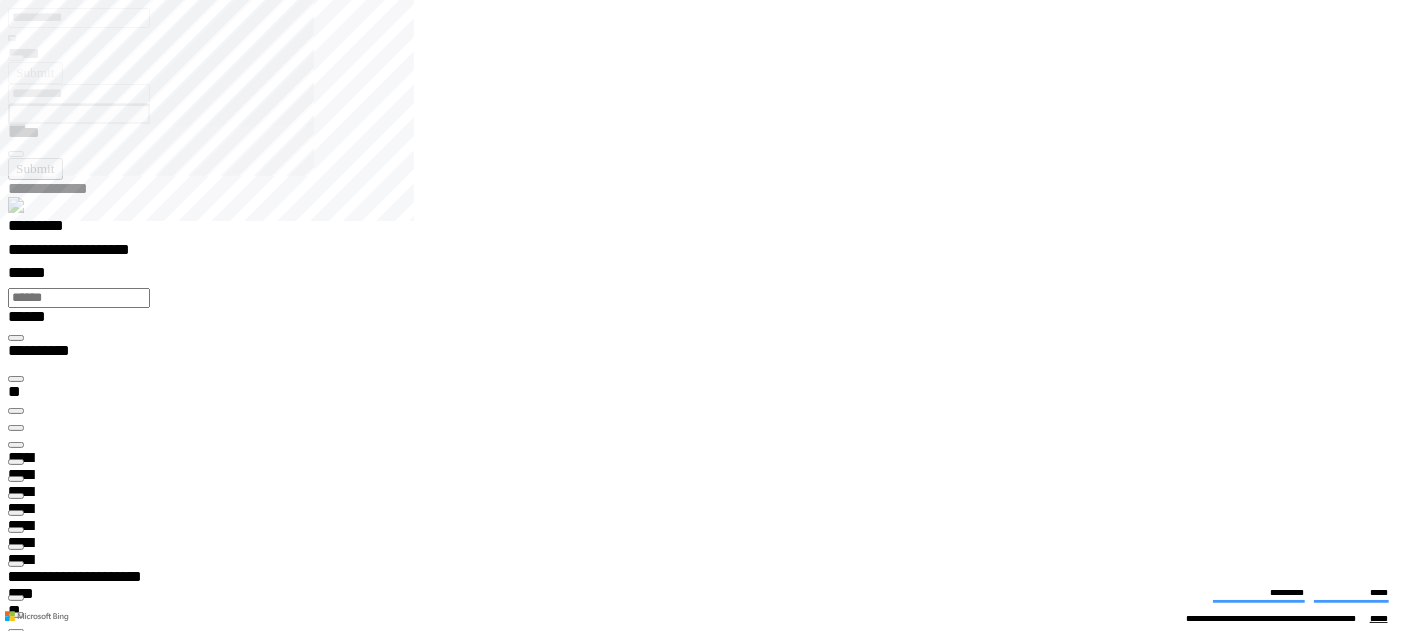 scroll, scrollTop: 0, scrollLeft: 0, axis: both 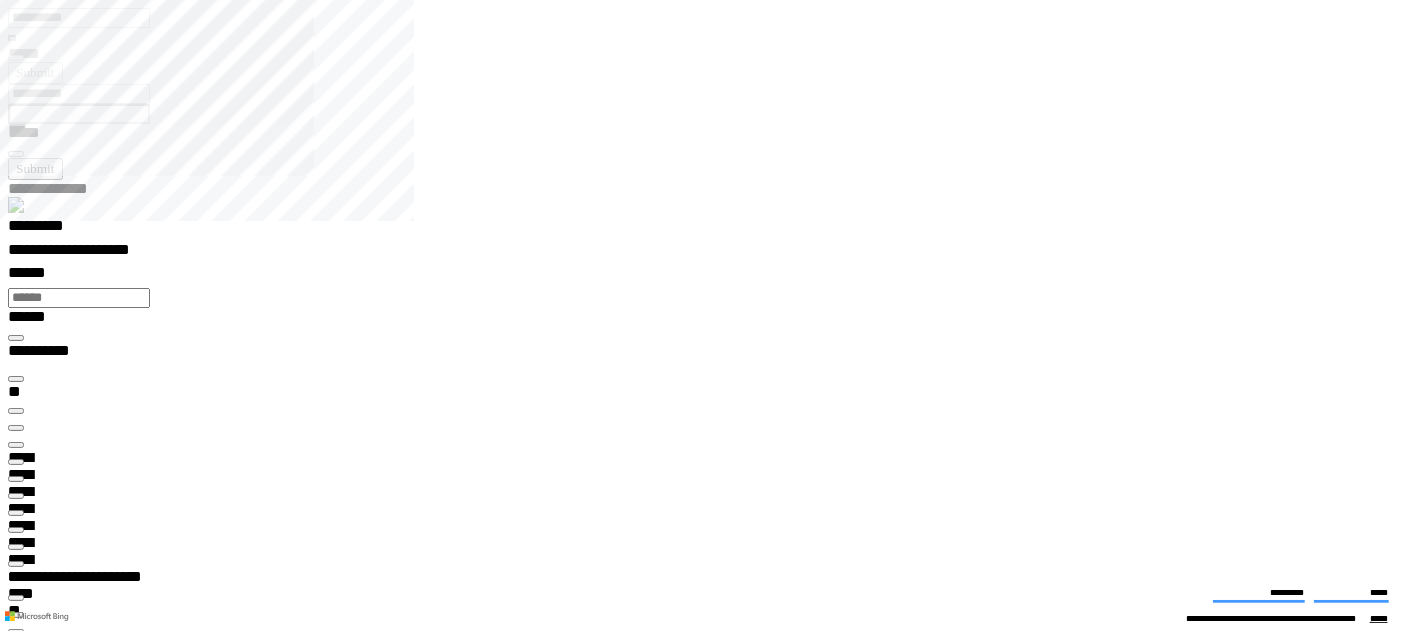 click at bounding box center [16, 8071] 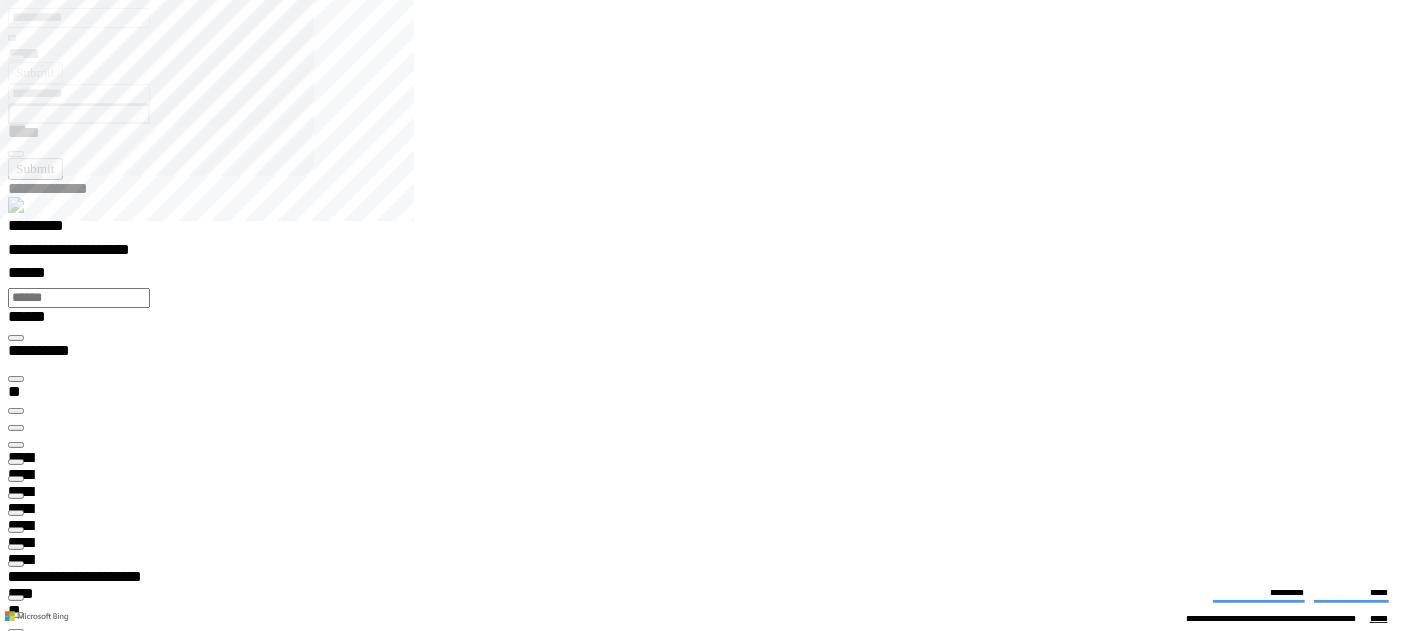 scroll, scrollTop: 88, scrollLeft: 0, axis: vertical 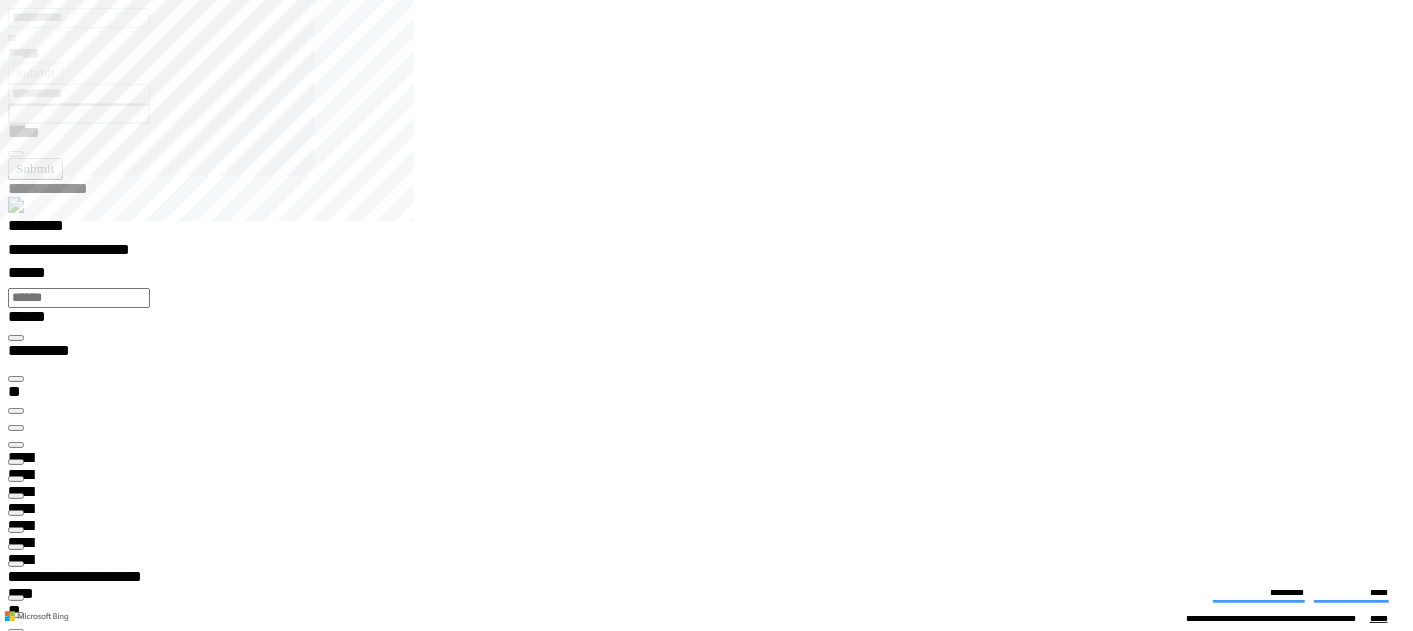 click at bounding box center [16, 18182] 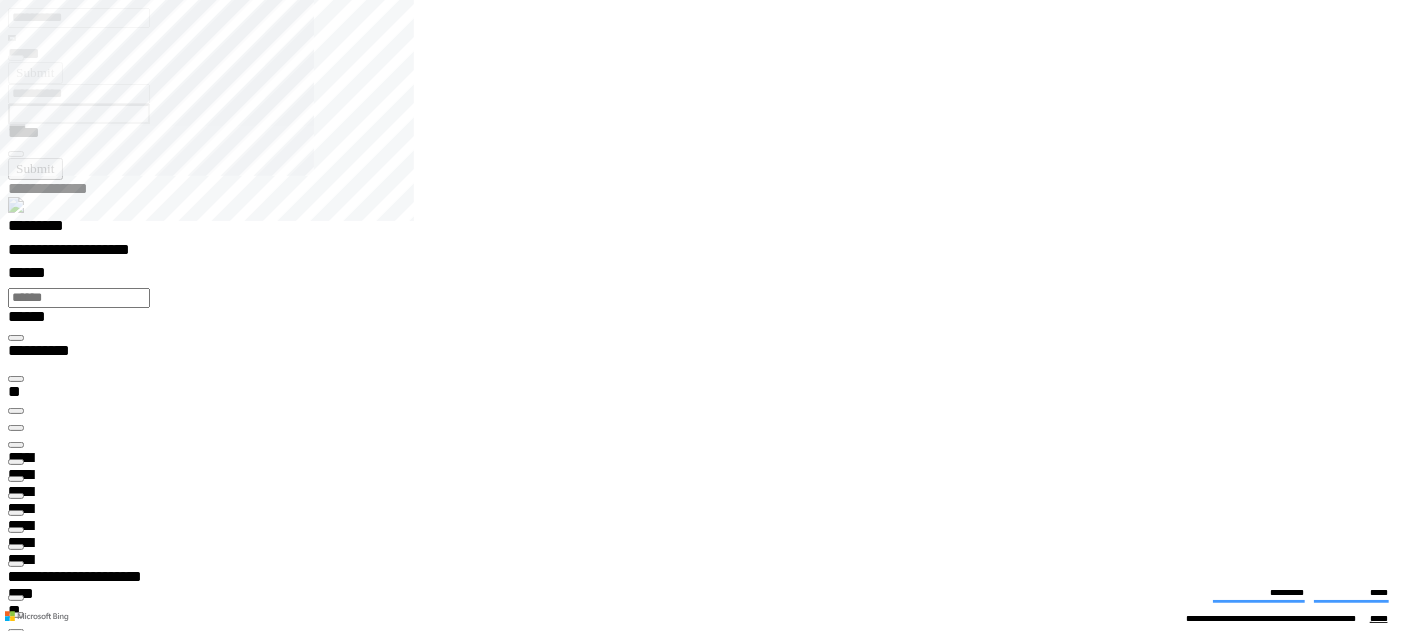 scroll, scrollTop: 555, scrollLeft: 0, axis: vertical 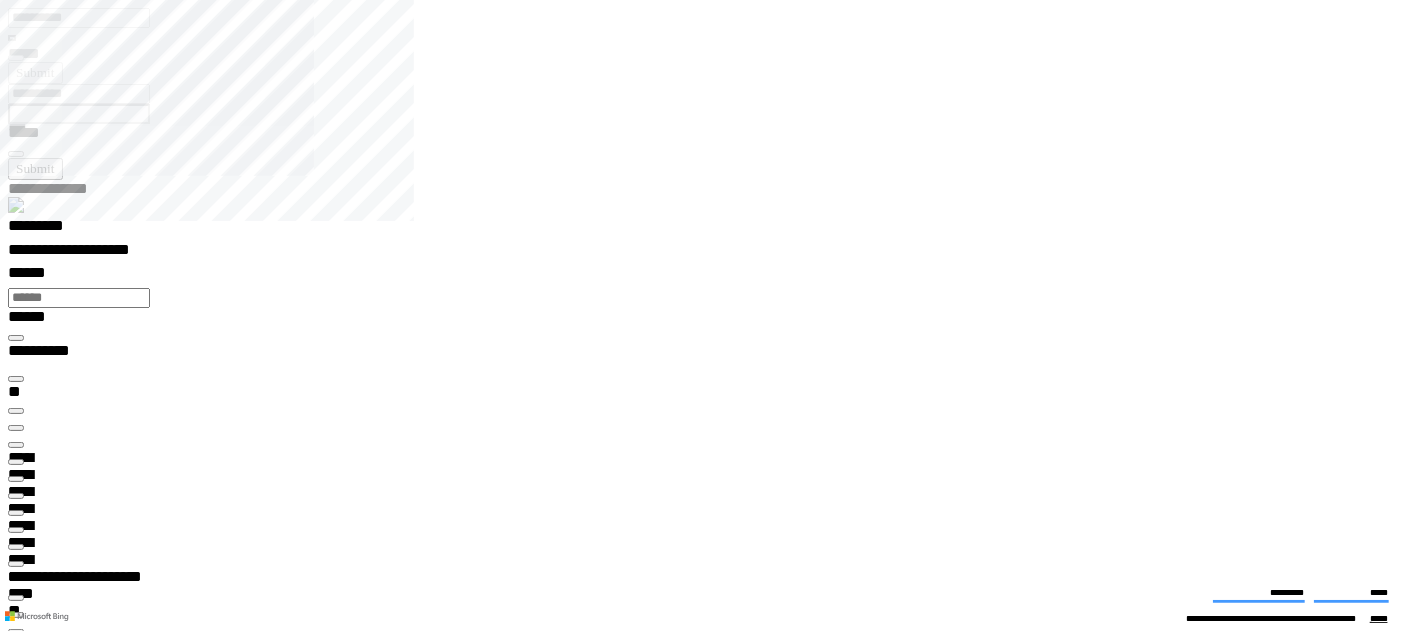 click on "**********" at bounding box center [39, 9741] 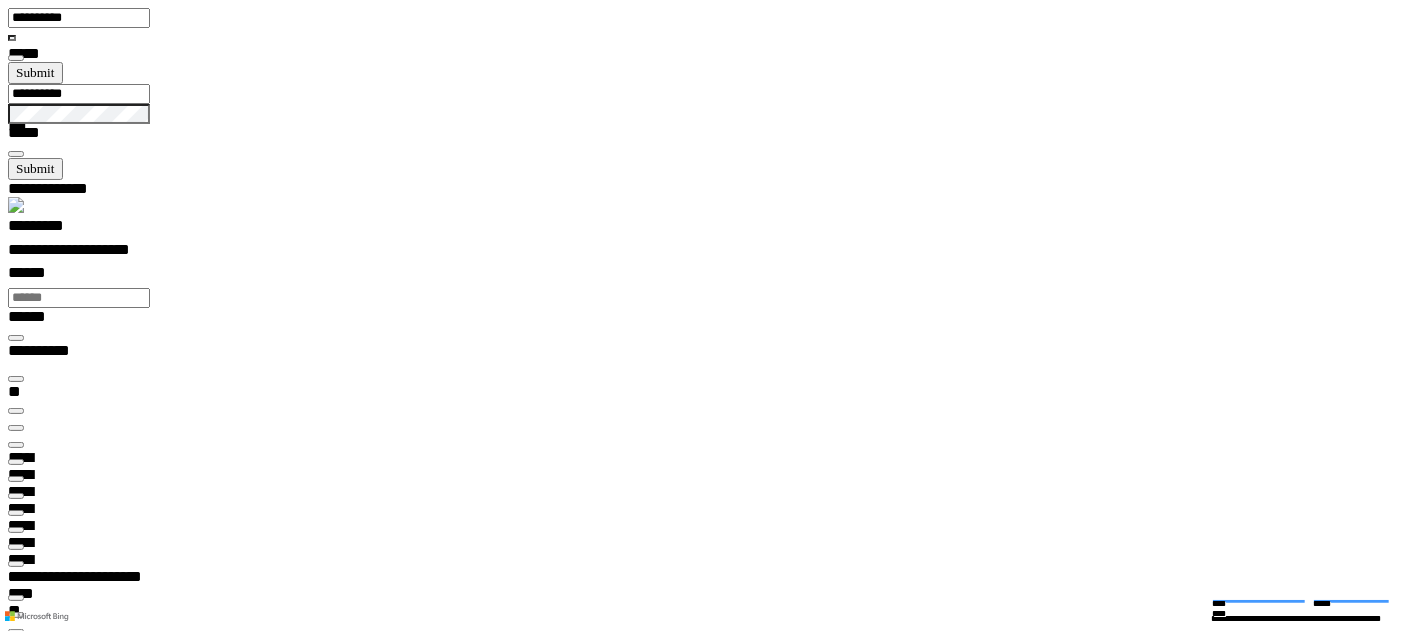drag, startPoint x: 816, startPoint y: 482, endPoint x: 859, endPoint y: 487, distance: 43.289722 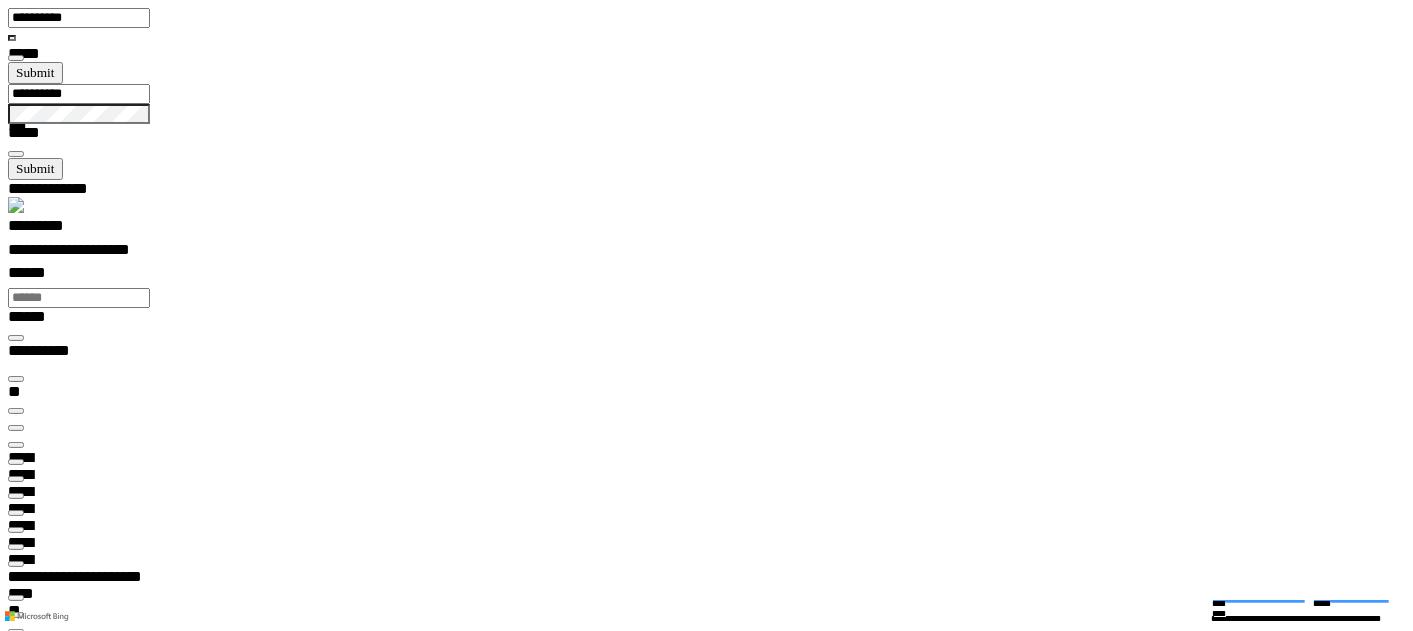 click on "**********" at bounding box center (228, 12518) 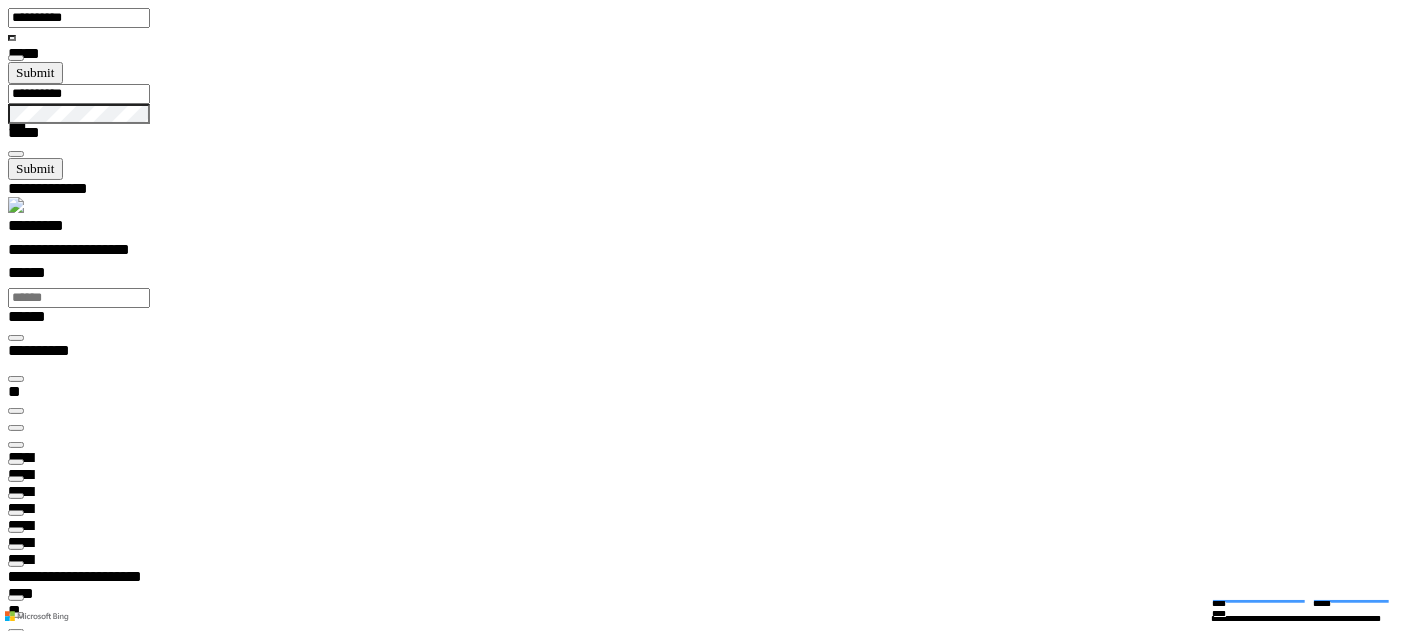 drag, startPoint x: 859, startPoint y: 487, endPoint x: 894, endPoint y: 483, distance: 35.22783 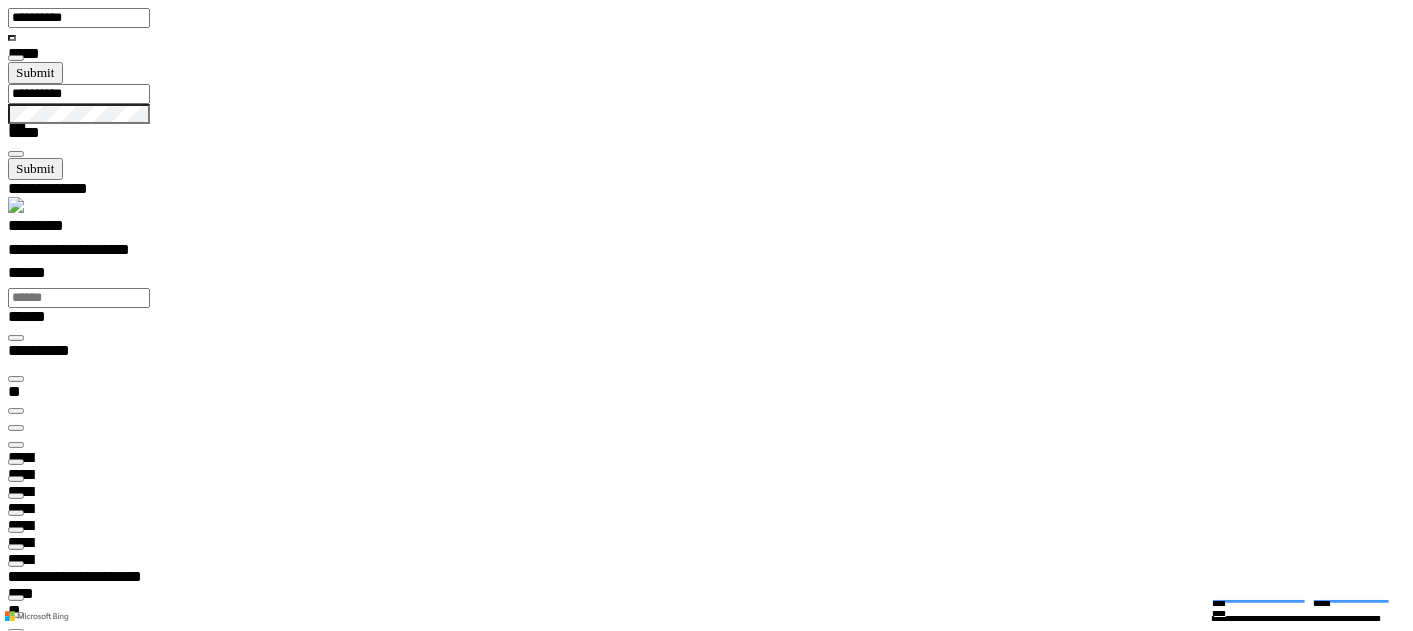 click on "**********" at bounding box center (228, 12518) 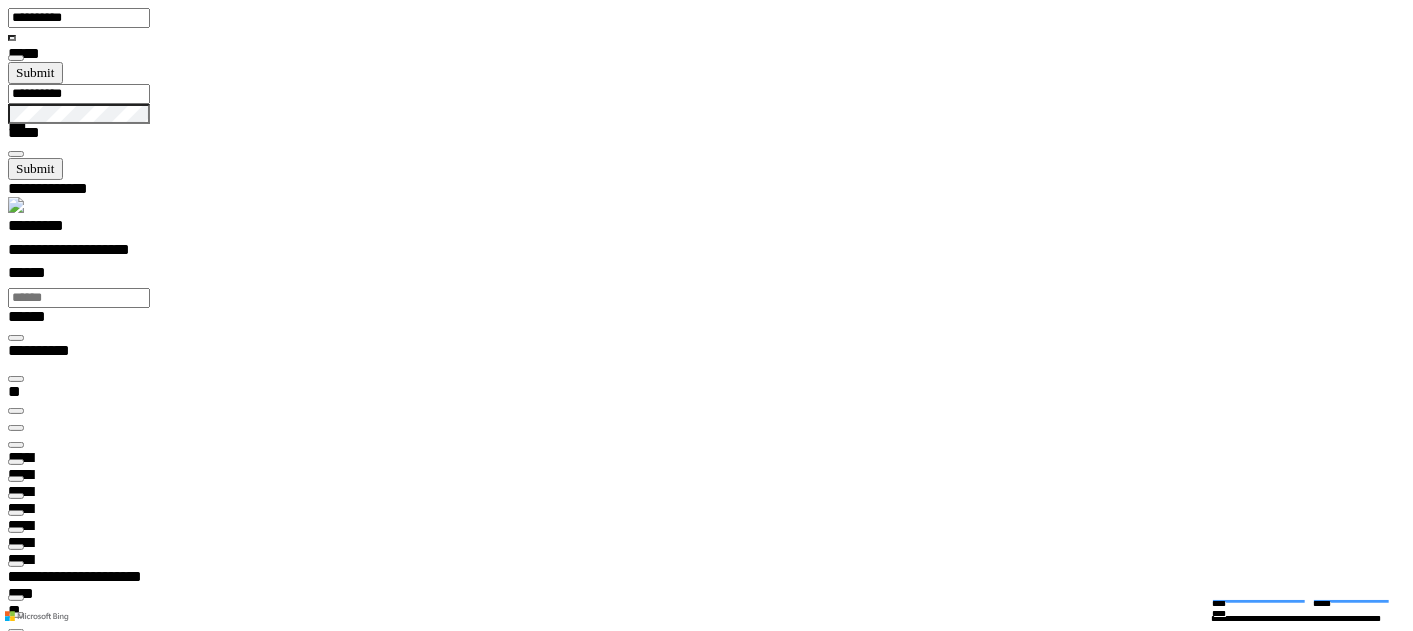 copy on "**********" 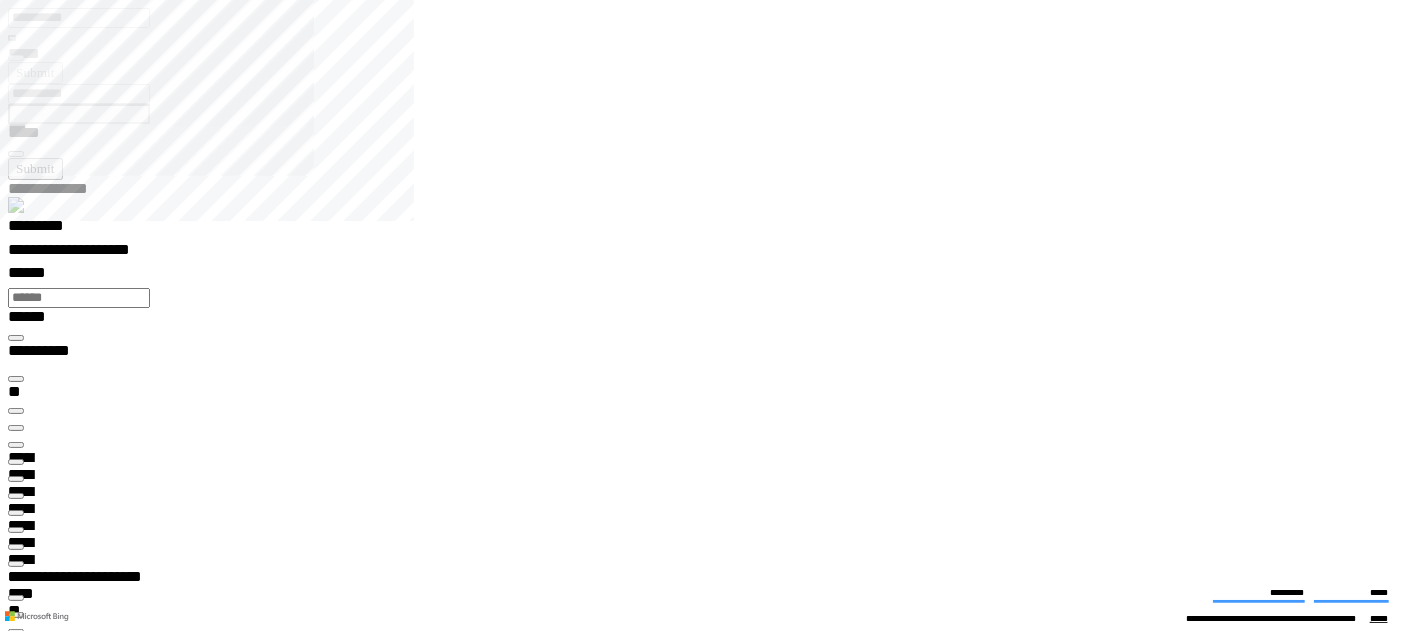 scroll, scrollTop: 0, scrollLeft: 0, axis: both 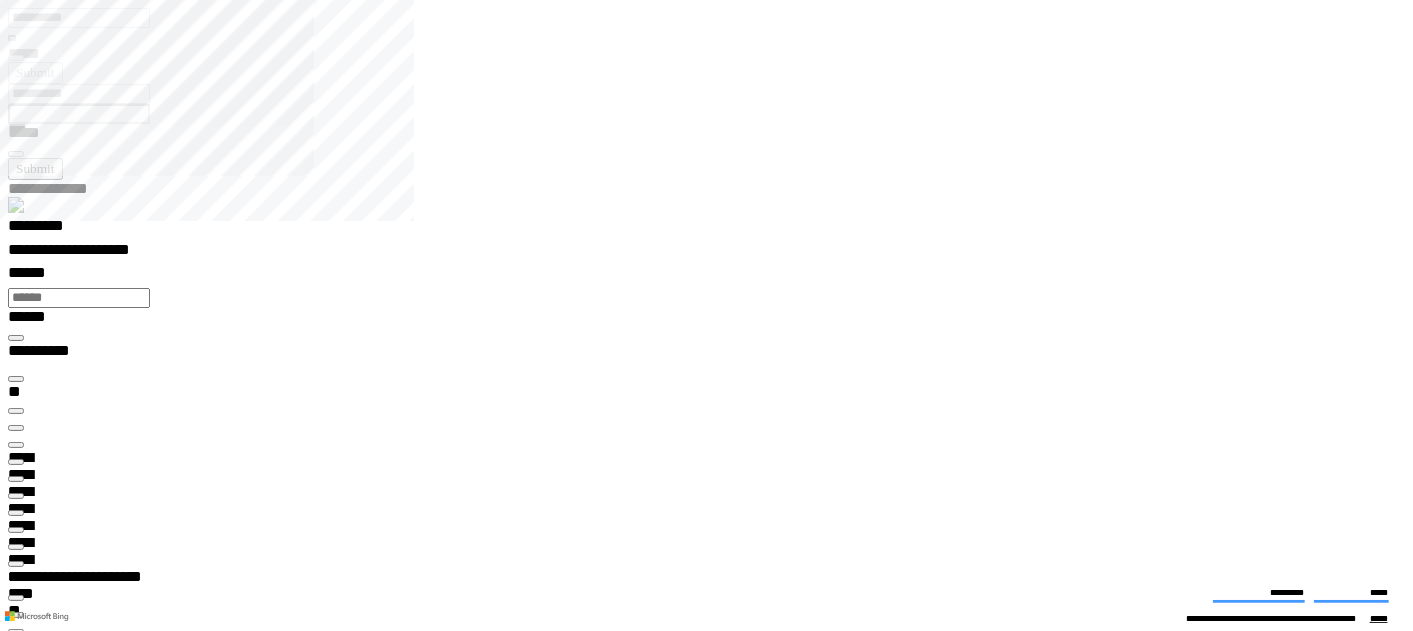 click at bounding box center [16, 17010] 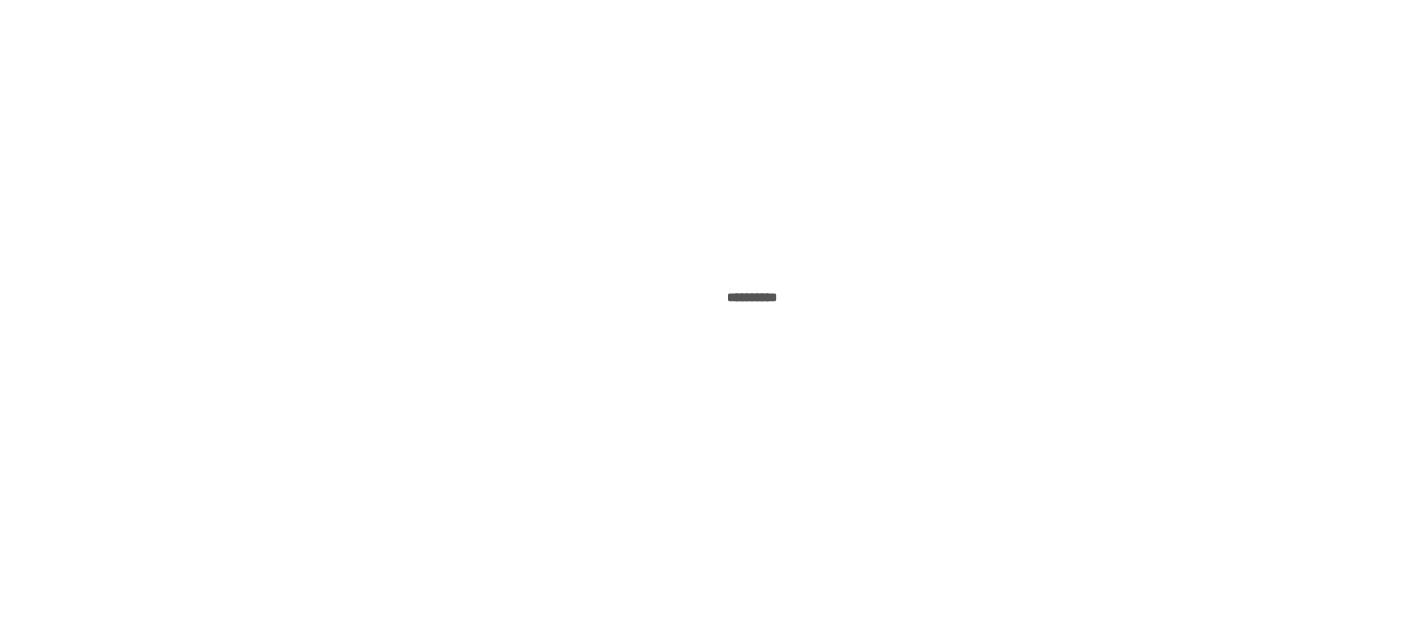 scroll, scrollTop: 0, scrollLeft: 0, axis: both 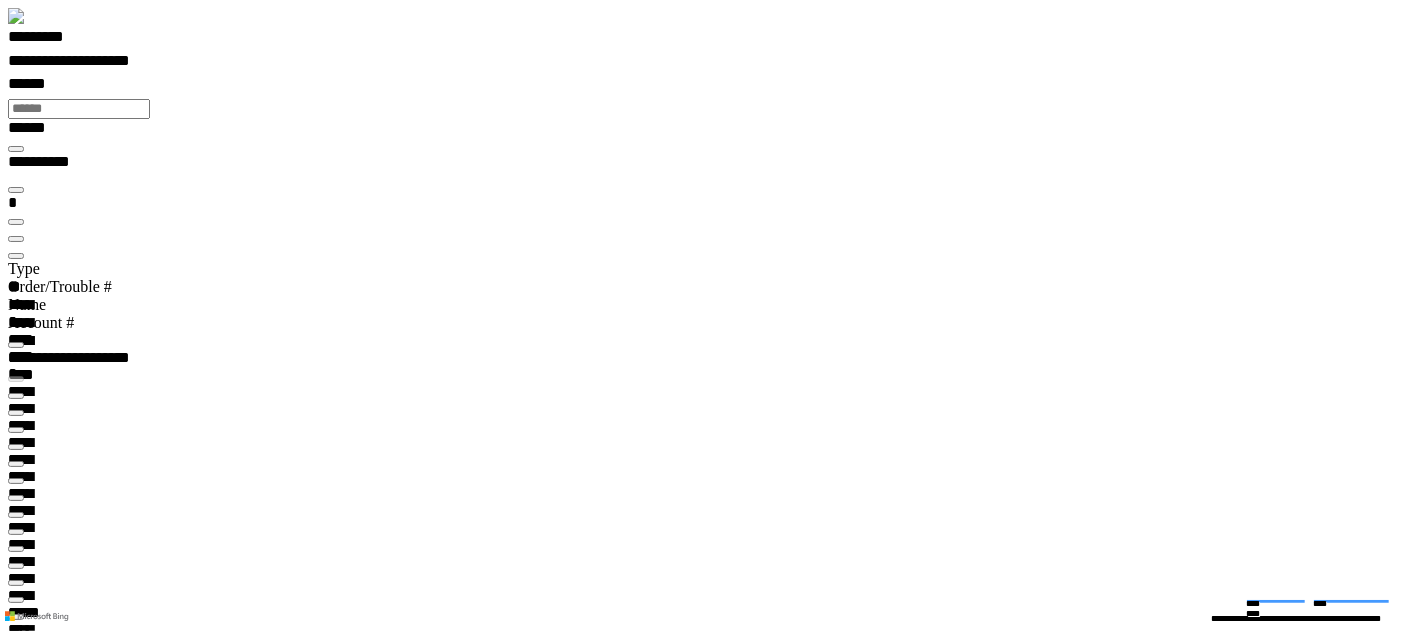 click at bounding box center [16, 9951] 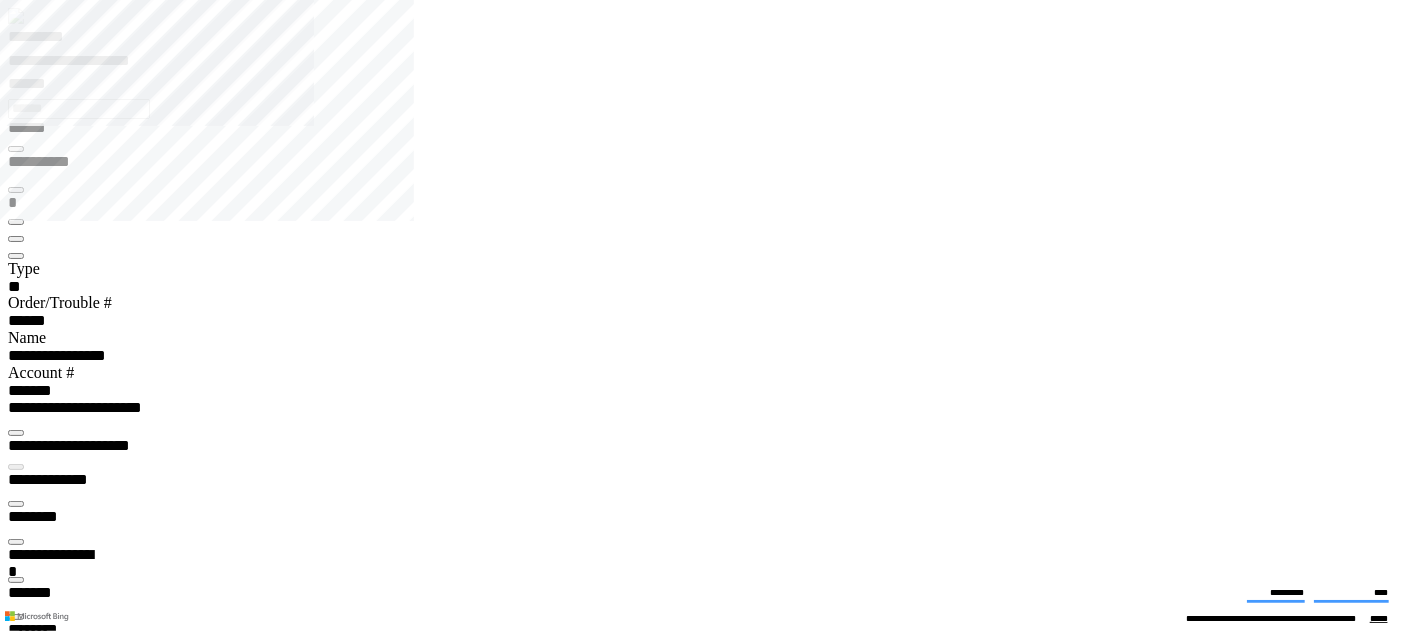 click at bounding box center [16, 3477] 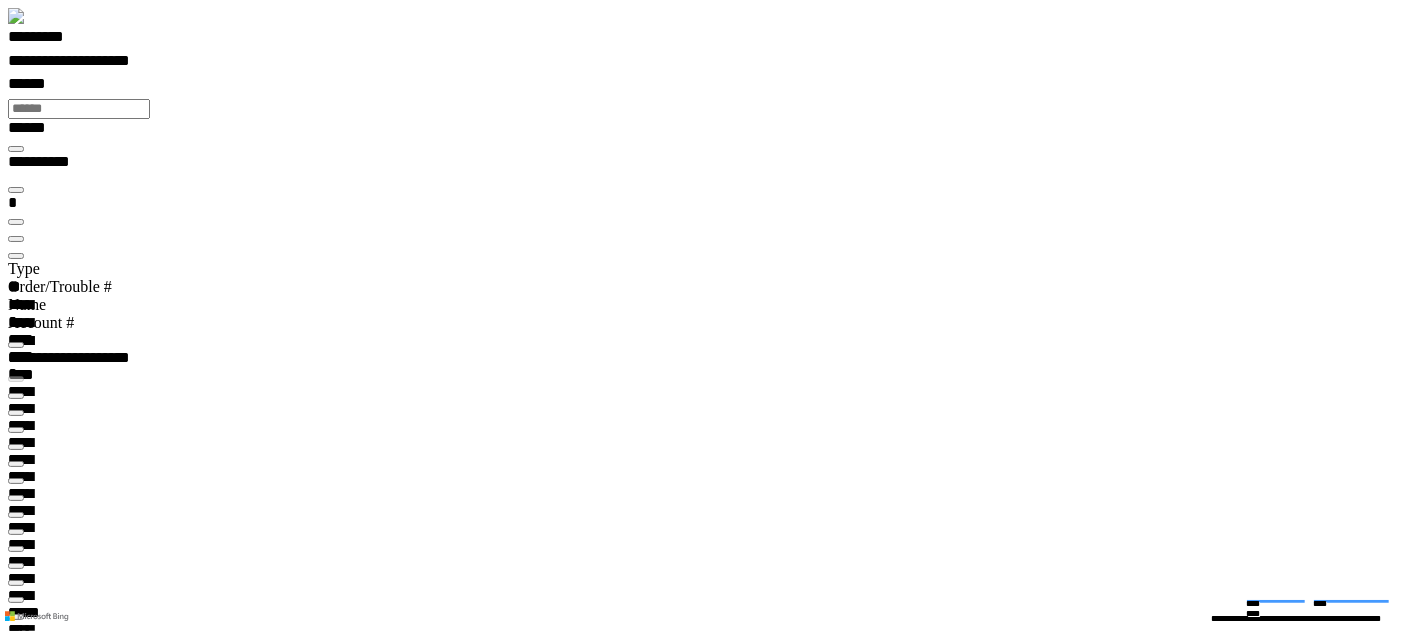 click at bounding box center [16, 256] 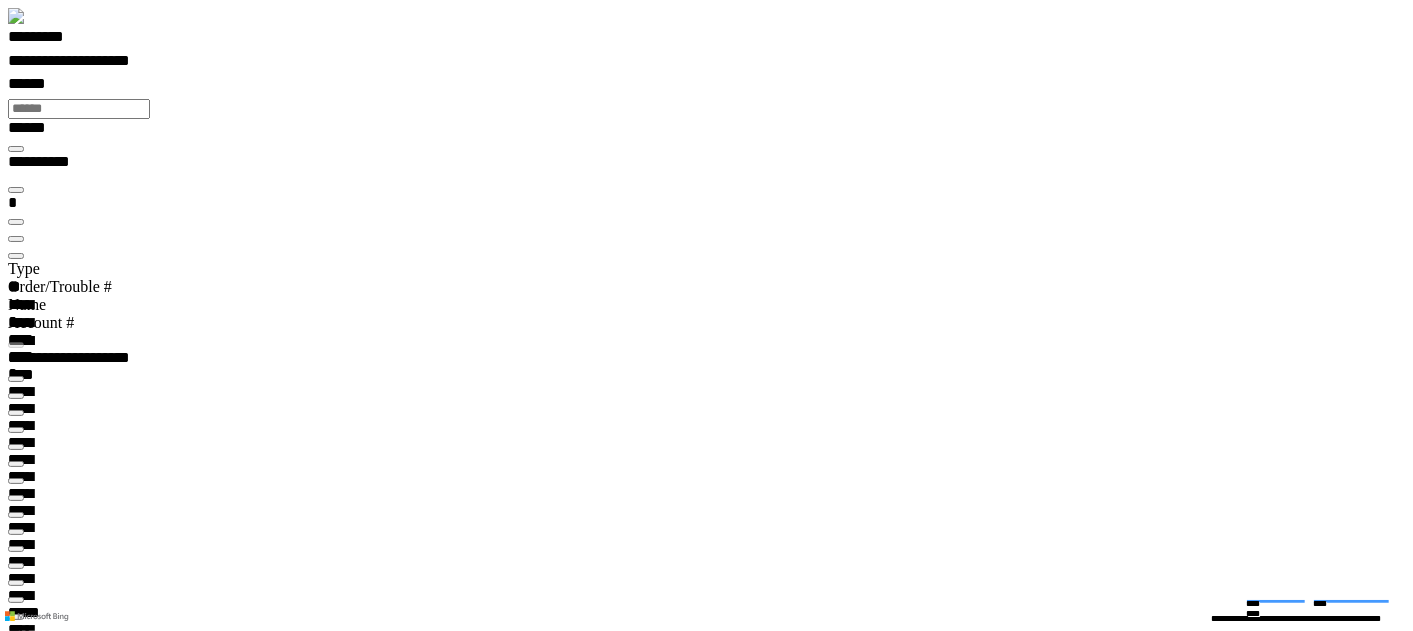 scroll, scrollTop: 99971, scrollLeft: 99870, axis: both 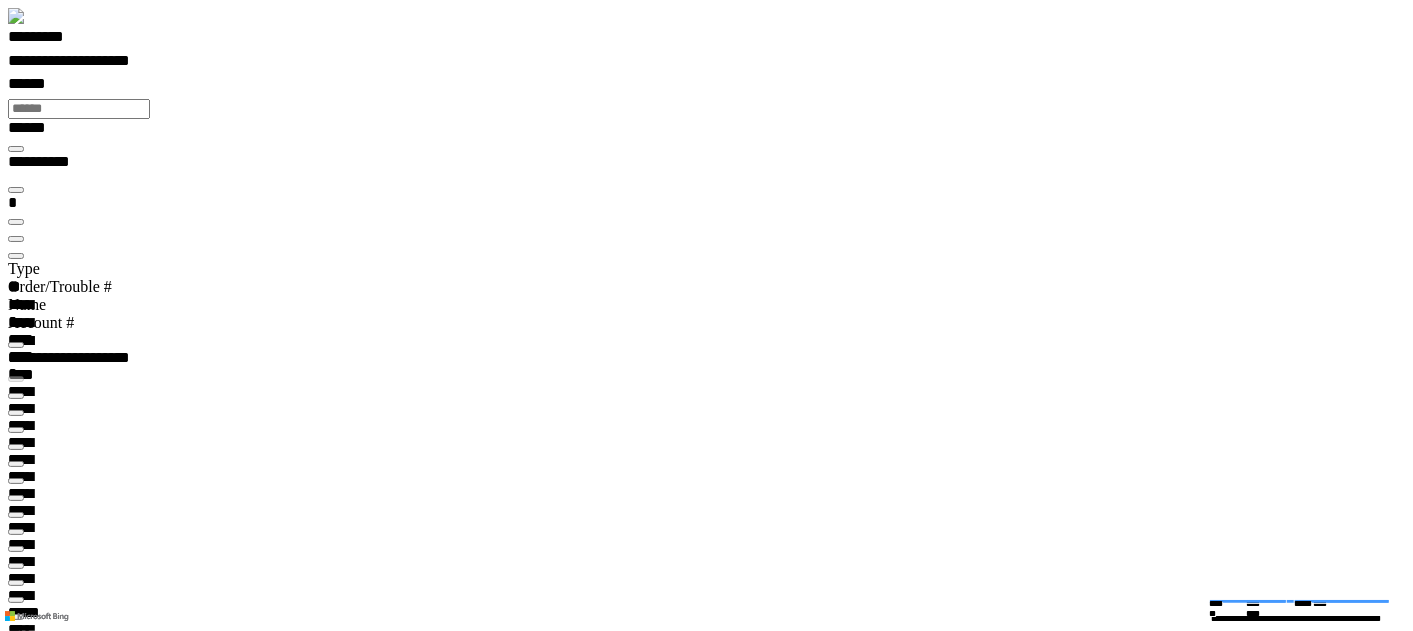 click on "**********" at bounding box center (74, 13275) 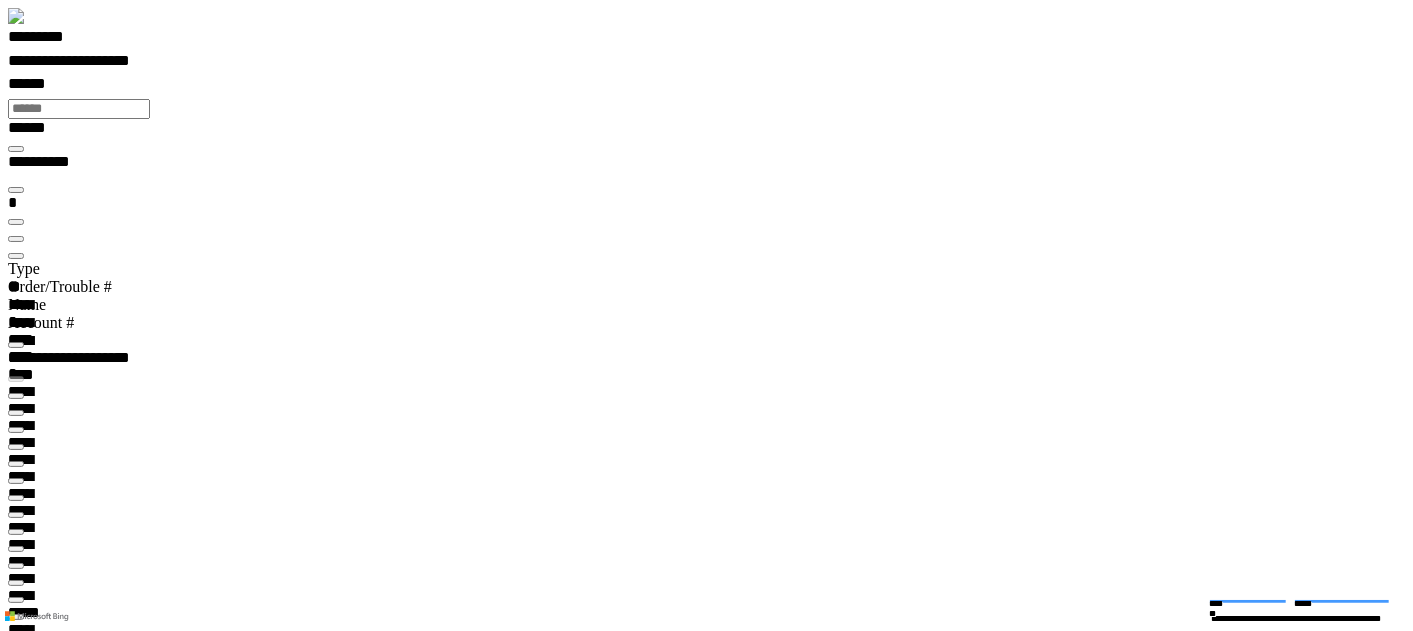 scroll, scrollTop: 99969, scrollLeft: 99788, axis: both 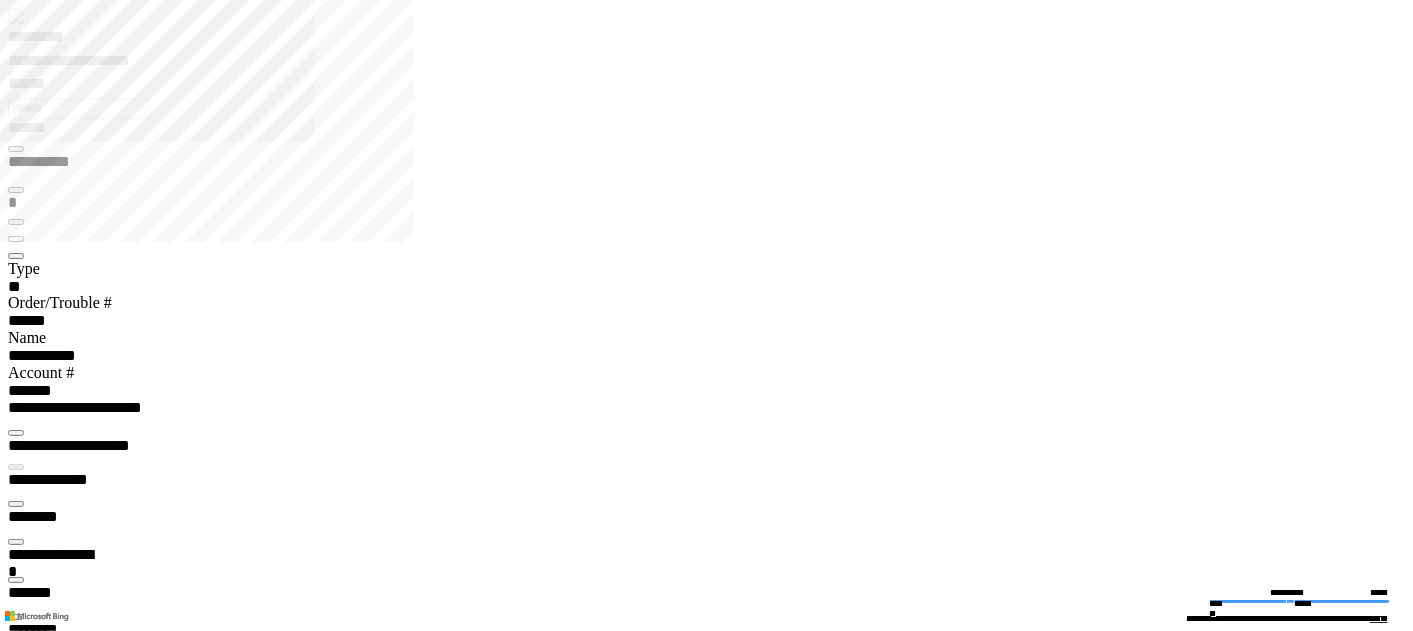 click at bounding box center [16, 3532] 